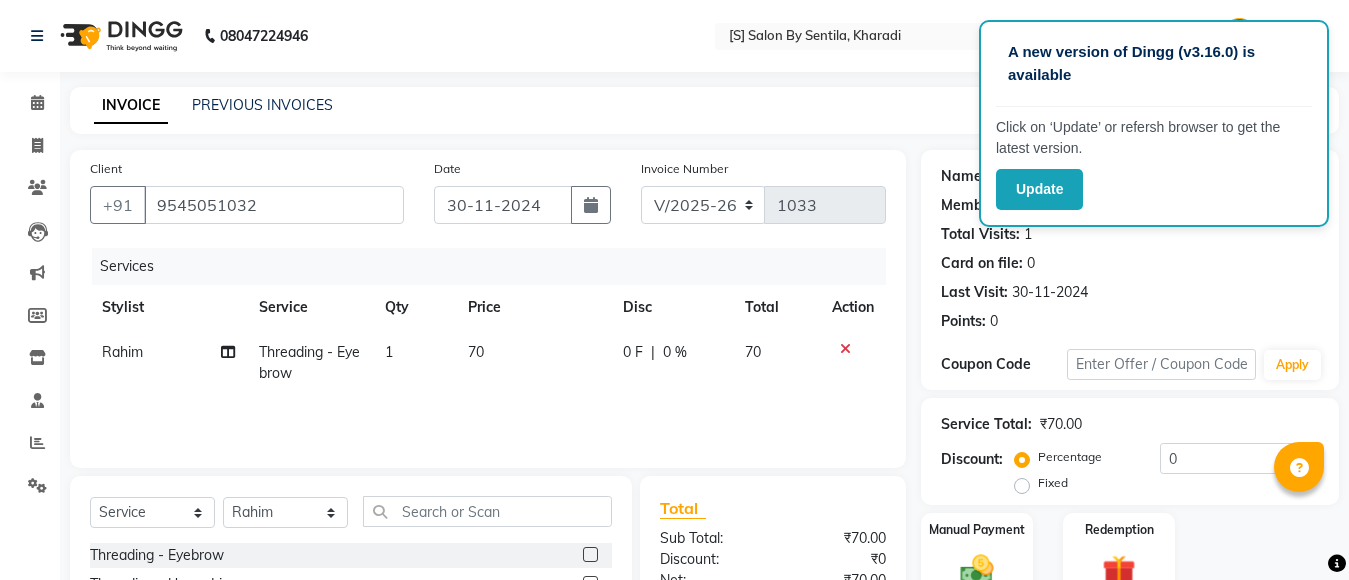 select on "45" 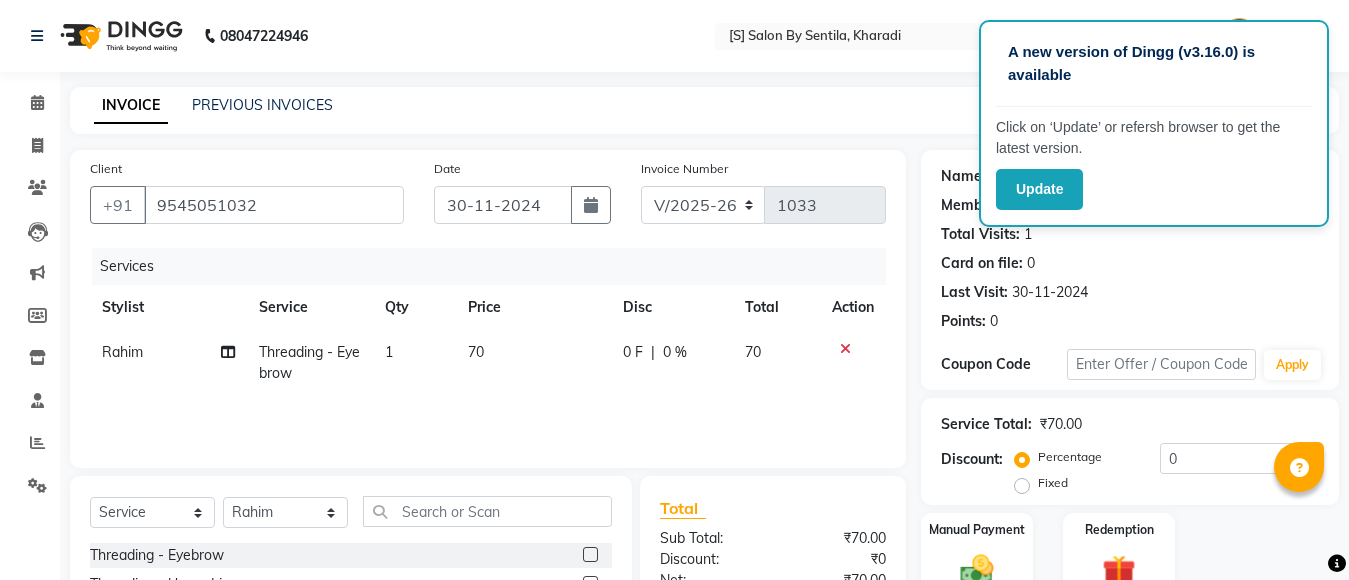 scroll, scrollTop: 0, scrollLeft: 0, axis: both 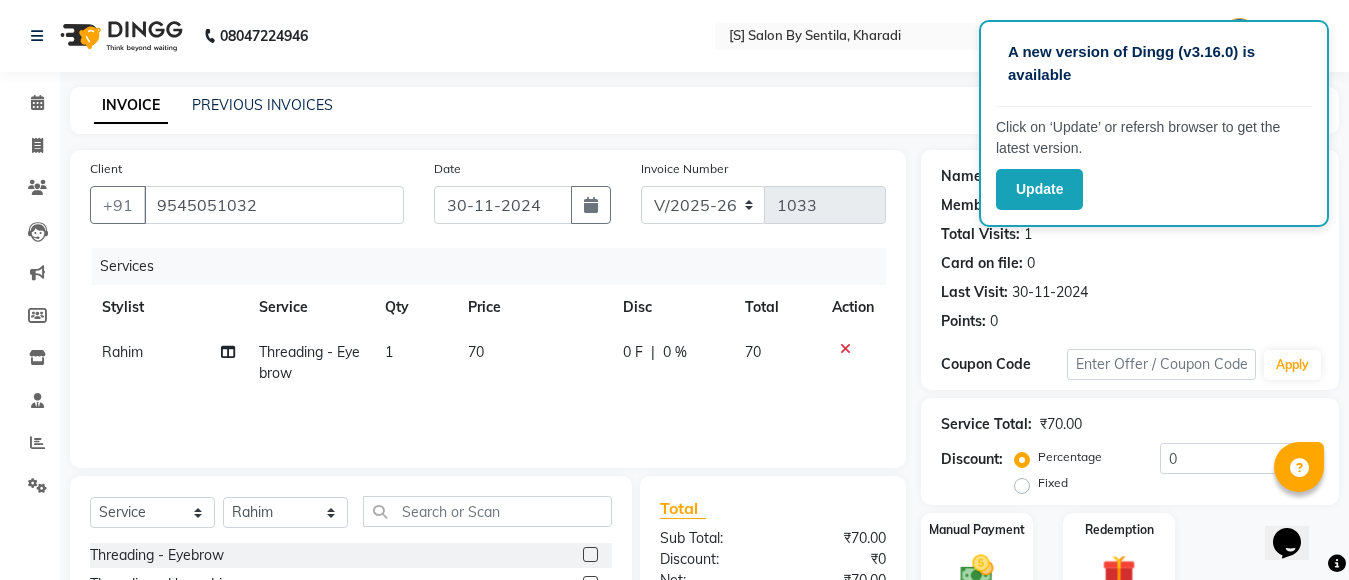 click on "Name: [FIRST] [LAST] Membership:  No Active Membership  Total Visits:  [NUMBER] Card on file:  [NUMBER] Last Visit:   [DATE] Points:   [NUMBER]" 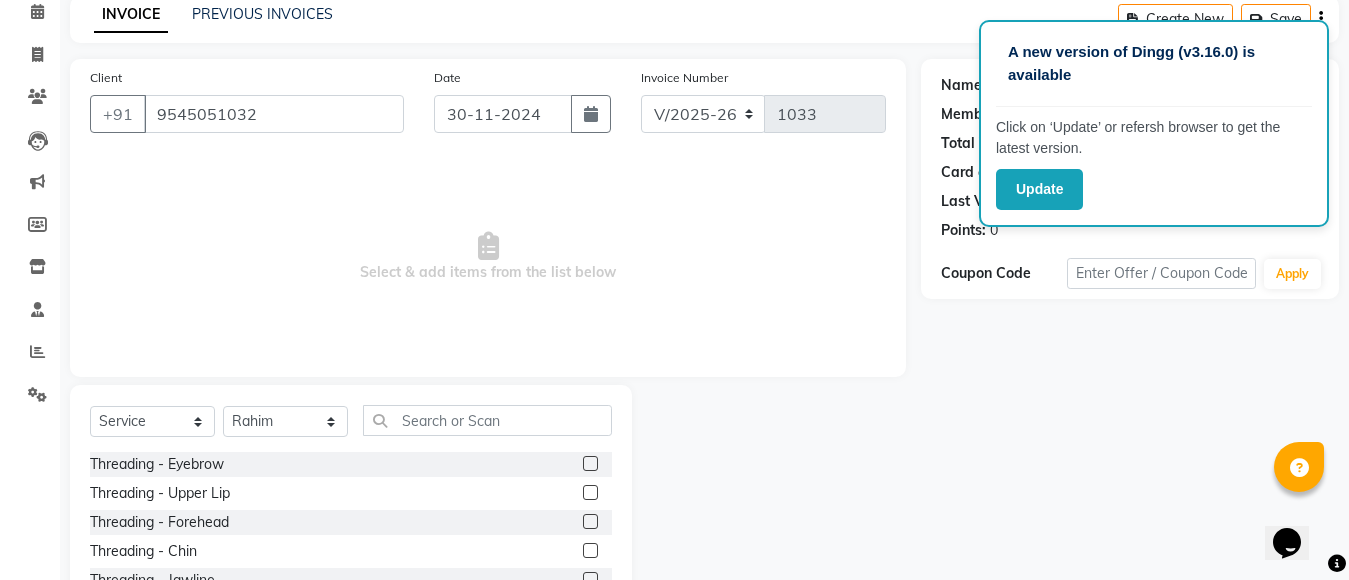 scroll, scrollTop: 200, scrollLeft: 0, axis: vertical 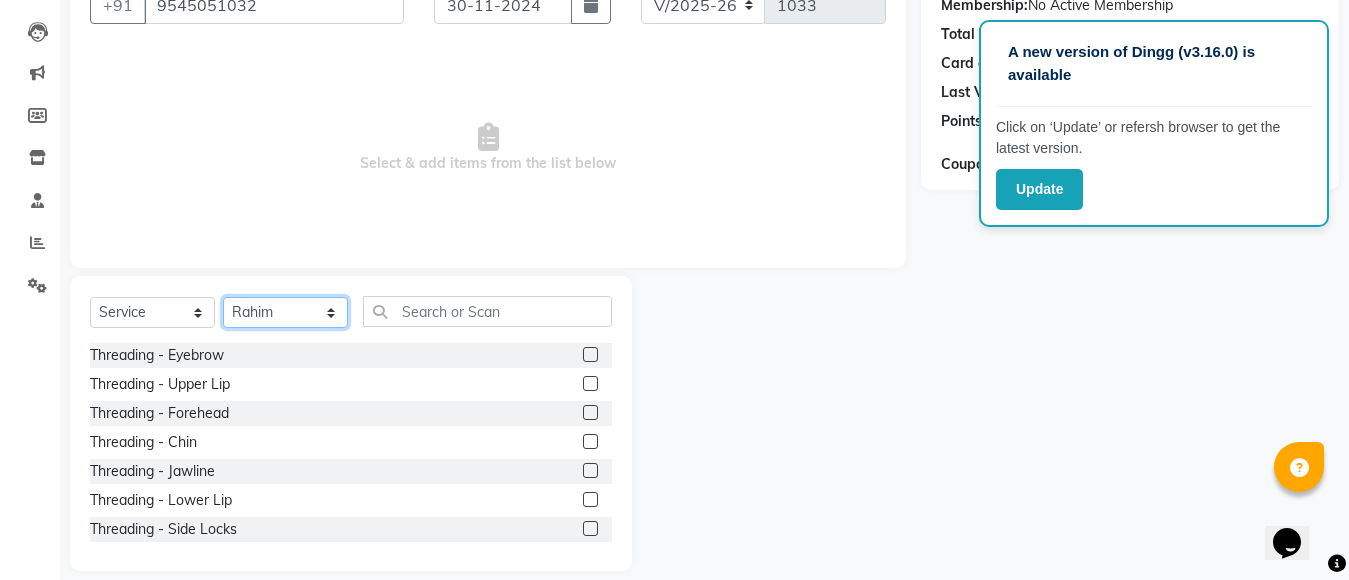 click on "Select Stylist Aarti Beautician Demnao Pranoti Rahim  Sentila Zaiba" 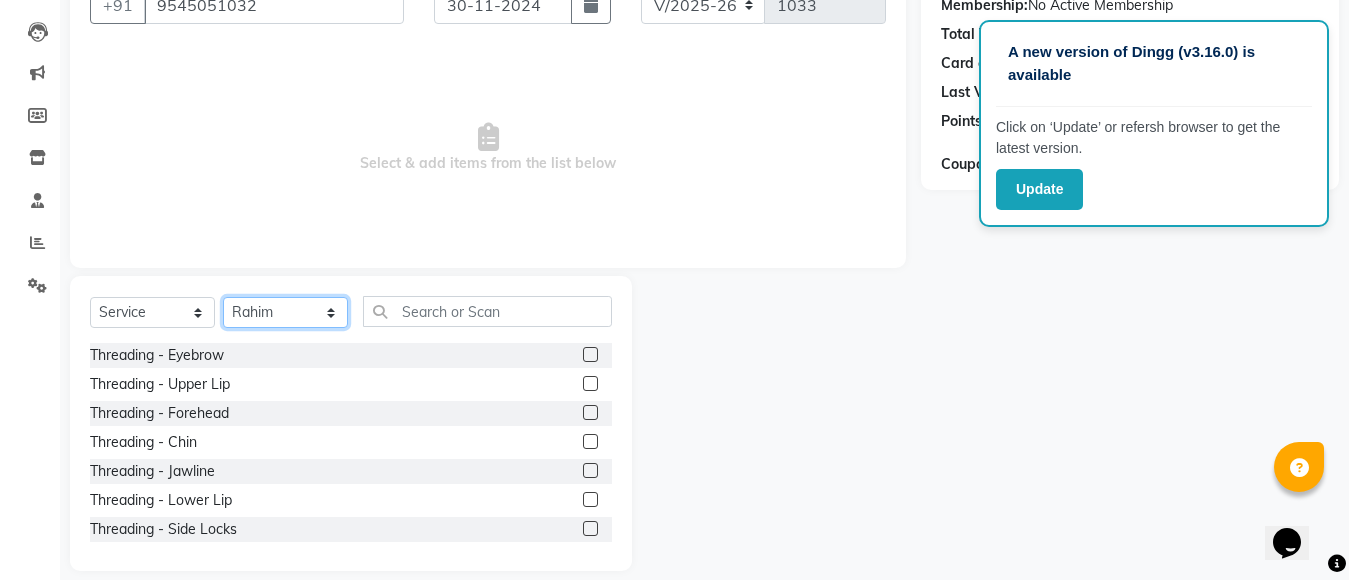 select on "20836" 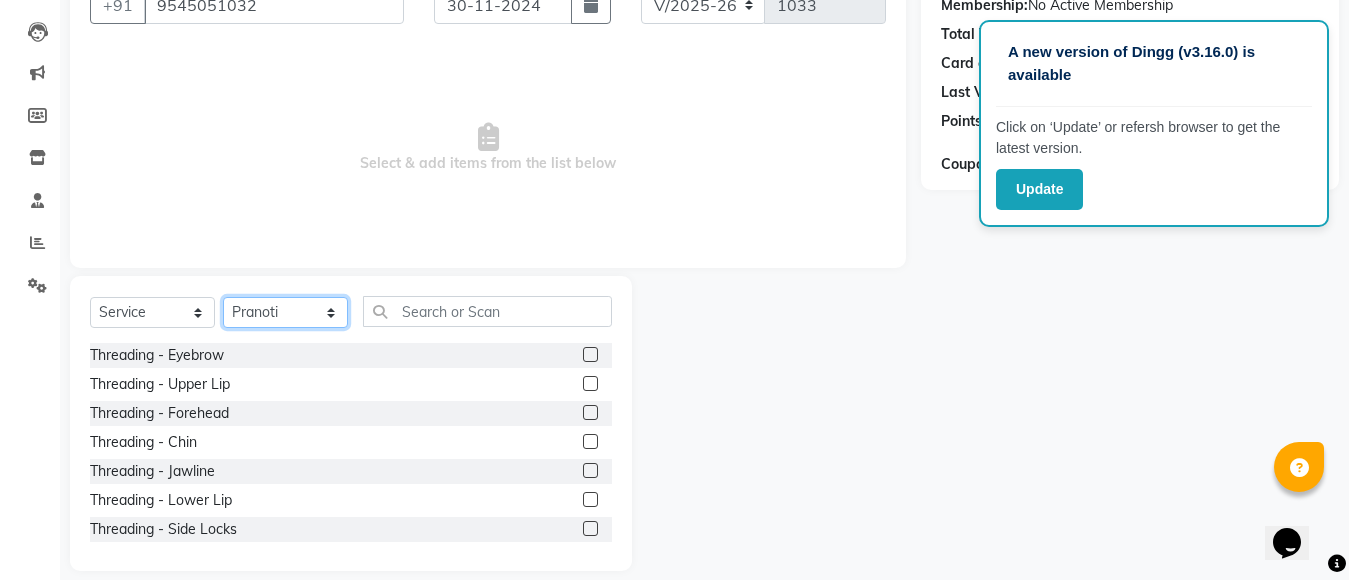 click on "Select Stylist Aarti Beautician Demnao Pranoti Rahim  Sentila Zaiba" 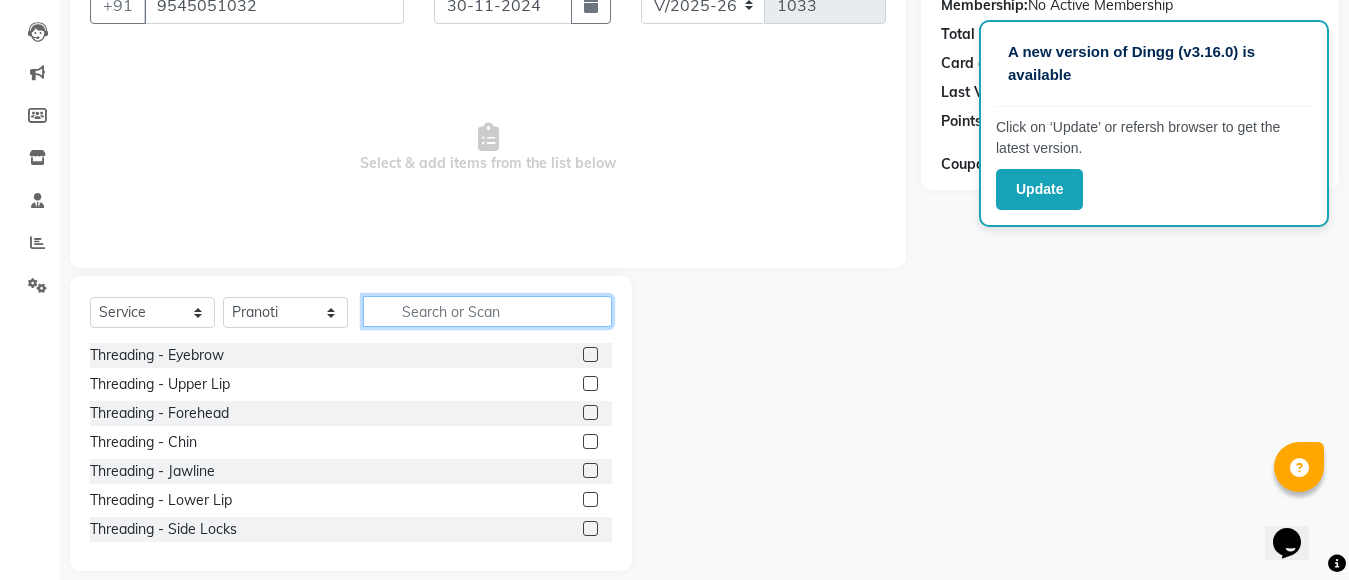 click 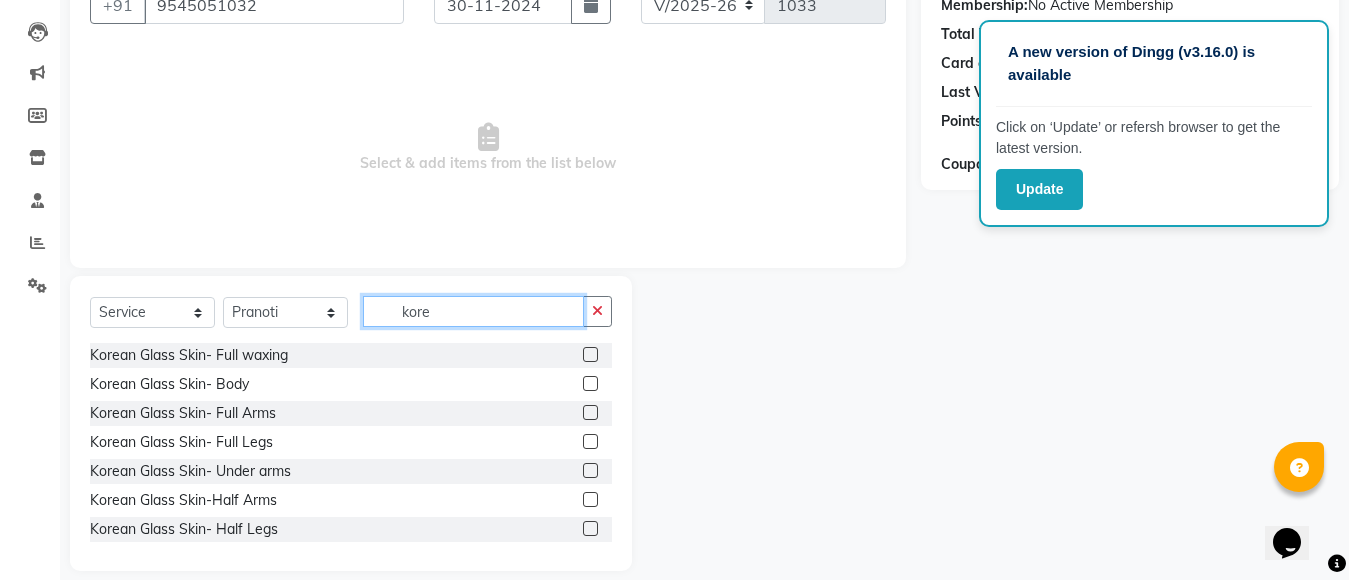 type on "kore" 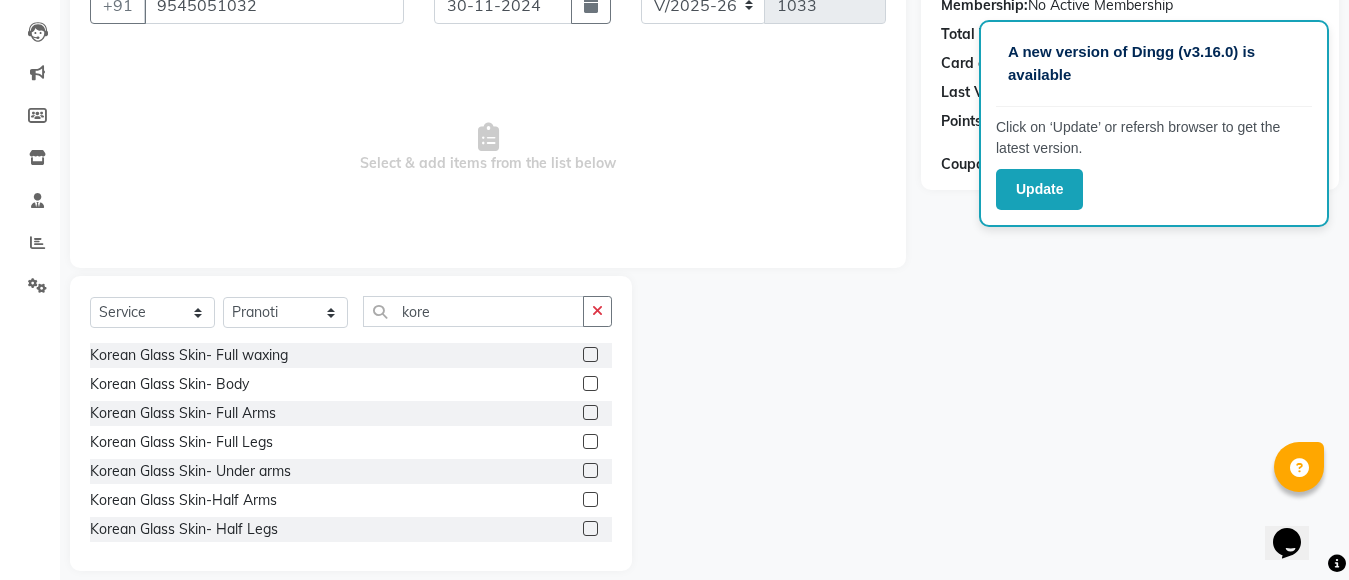 click 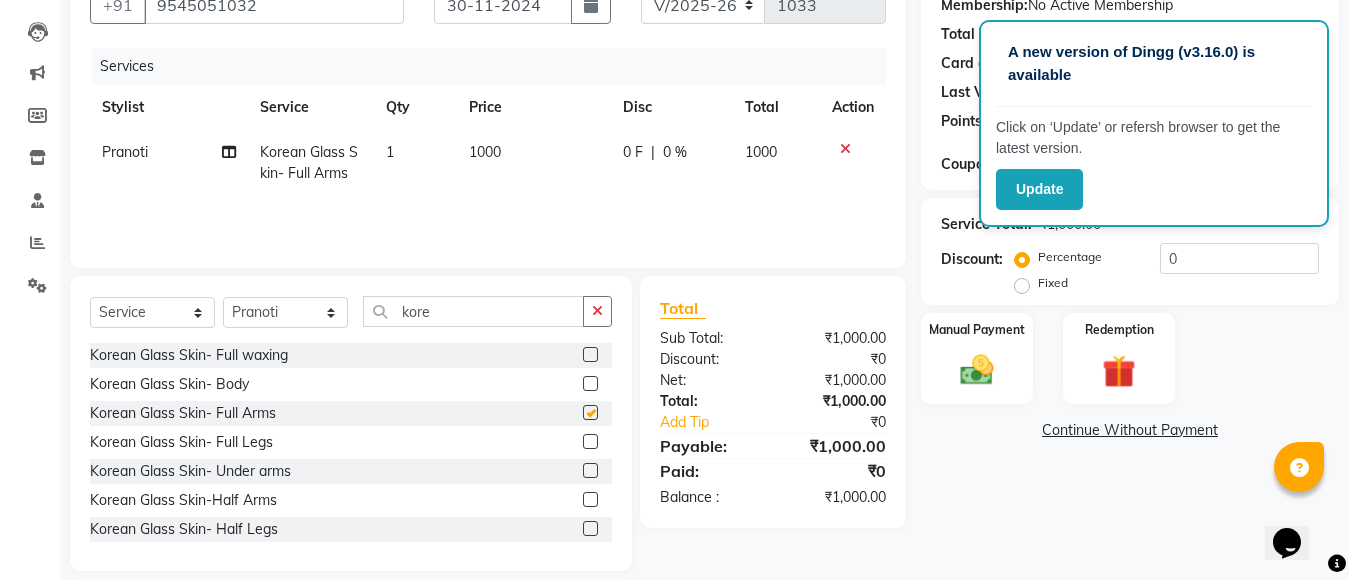 checkbox on "false" 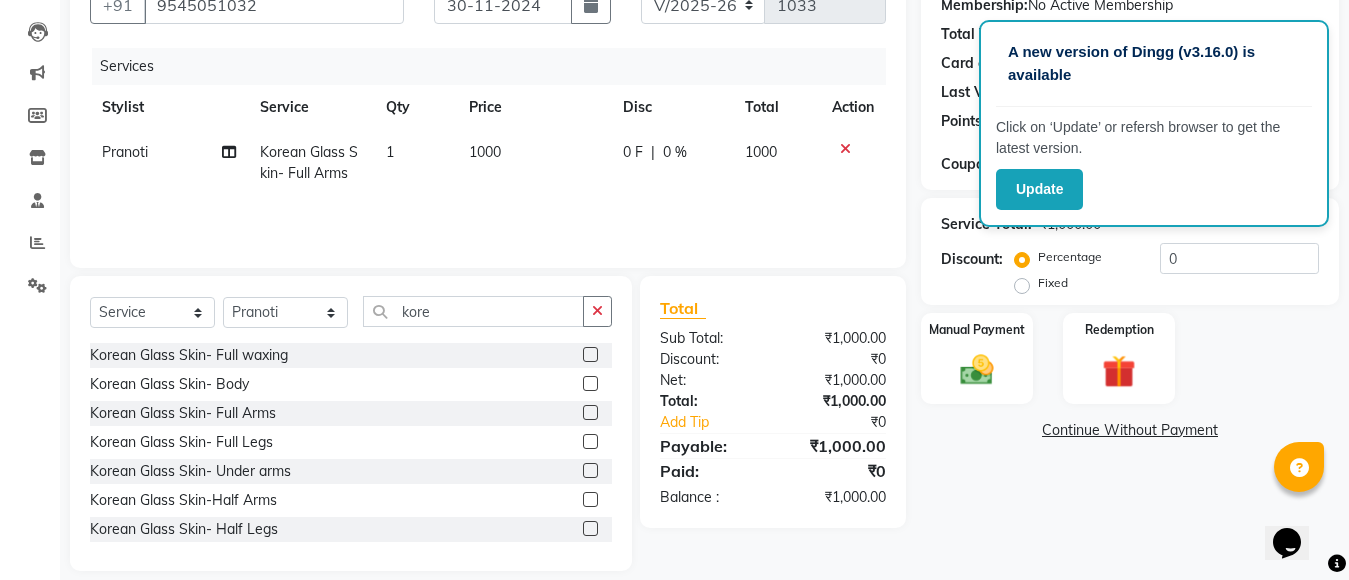 click 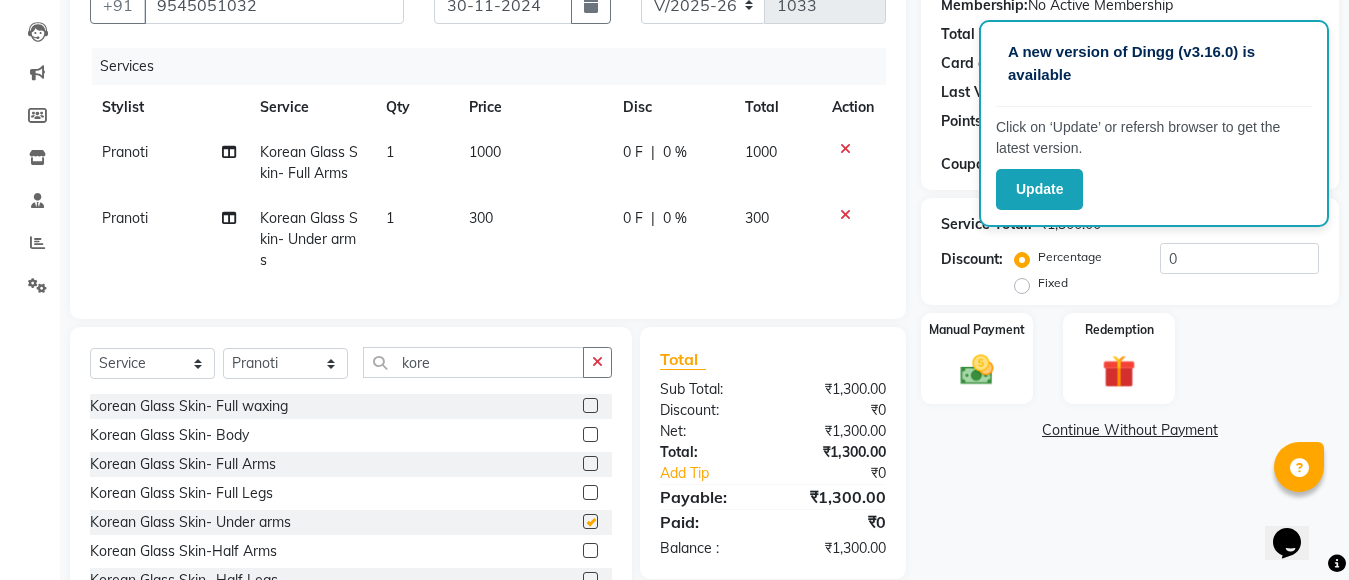 checkbox on "false" 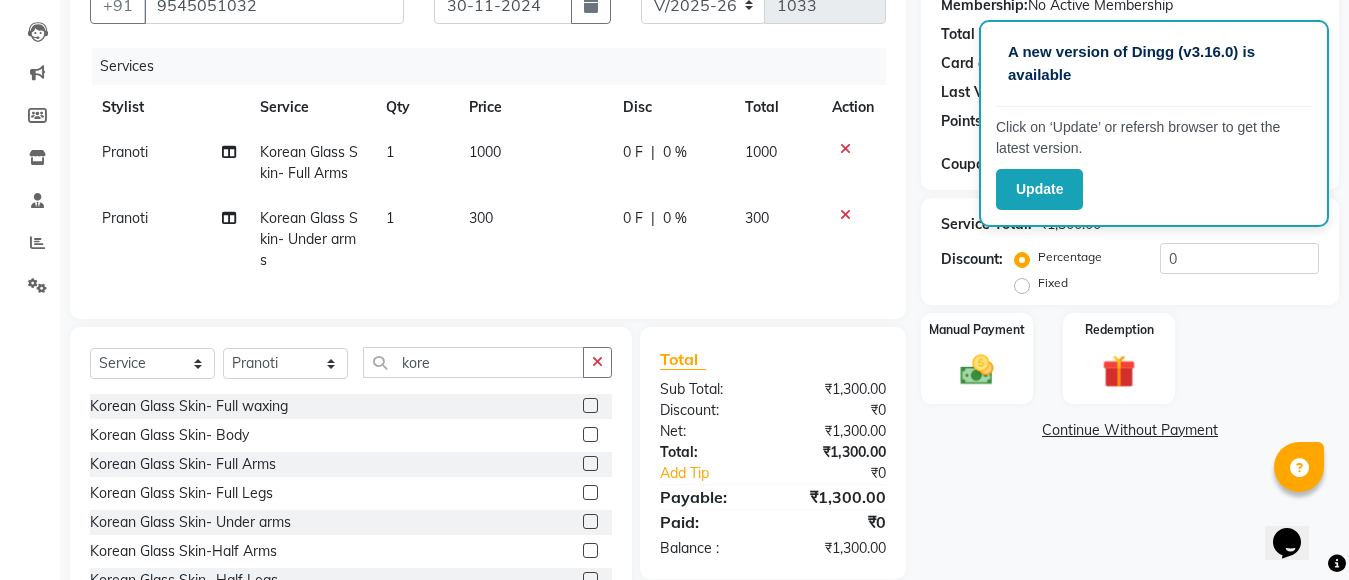 scroll, scrollTop: 100, scrollLeft: 0, axis: vertical 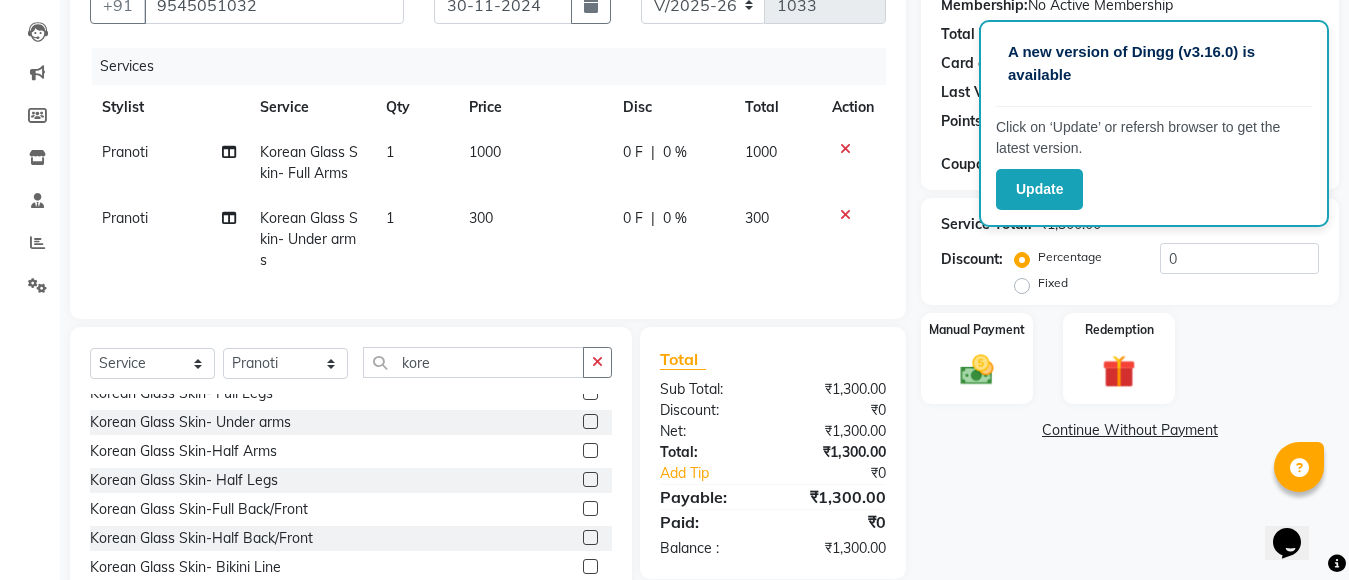 click 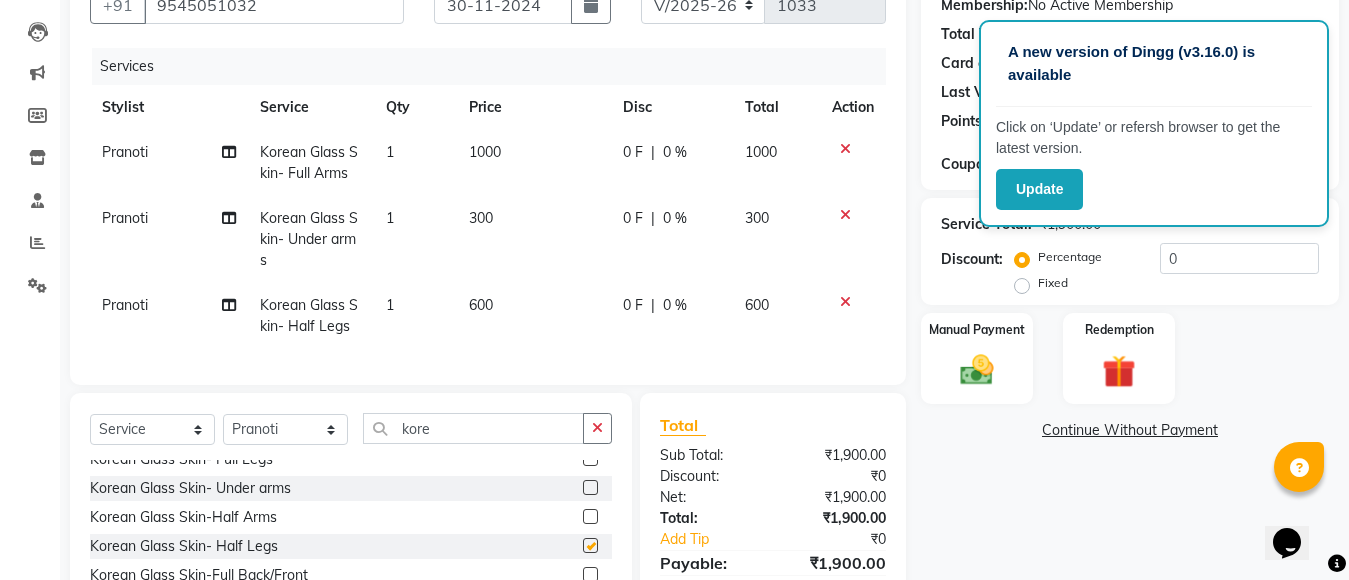 checkbox on "false" 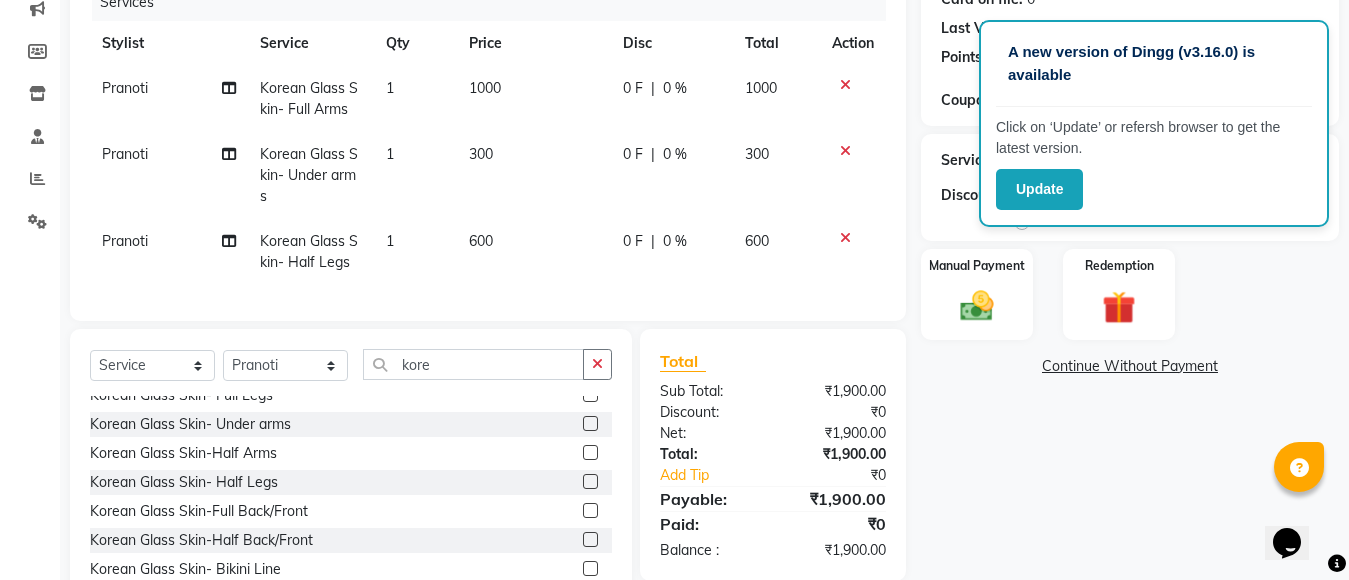scroll, scrollTop: 355, scrollLeft: 0, axis: vertical 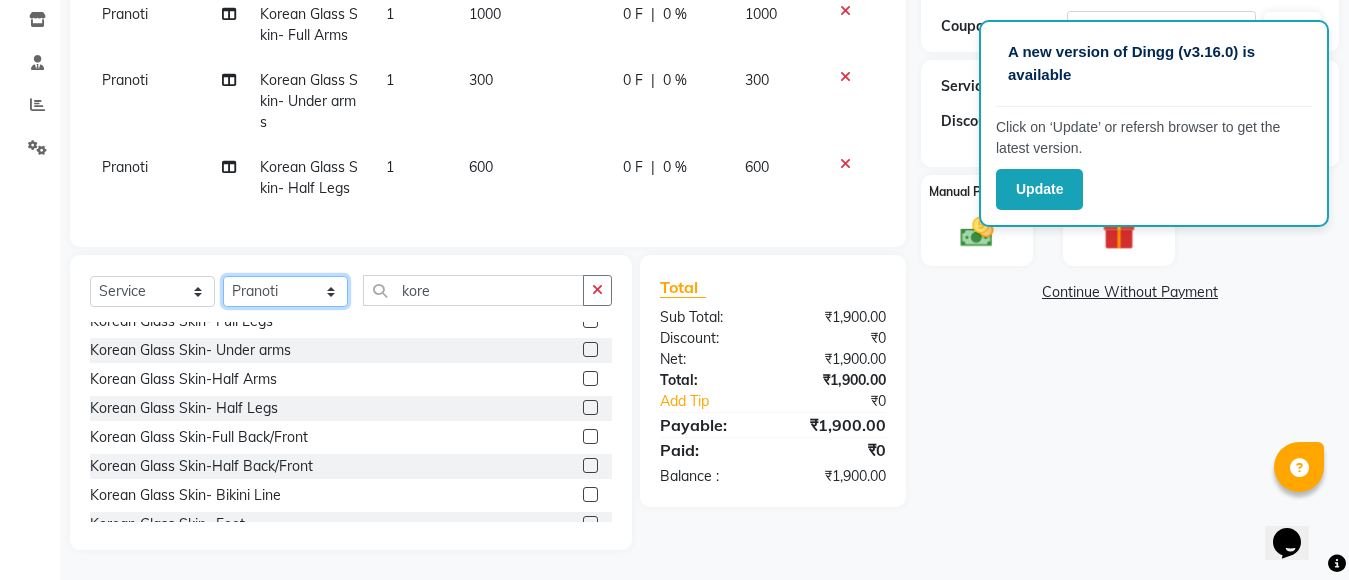 click on "Select Stylist Aarti Beautician Demnao Pranoti Rahim  Sentila Zaiba" 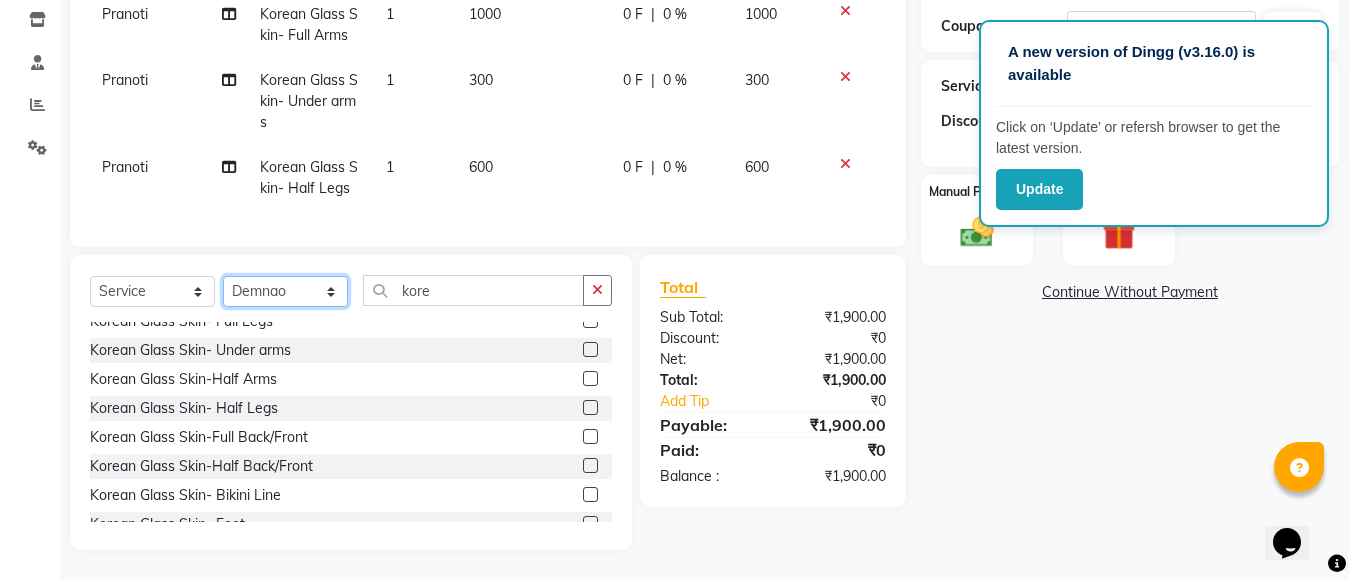 click on "Select Stylist Aarti Beautician Demnao Pranoti Rahim  Sentila Zaiba" 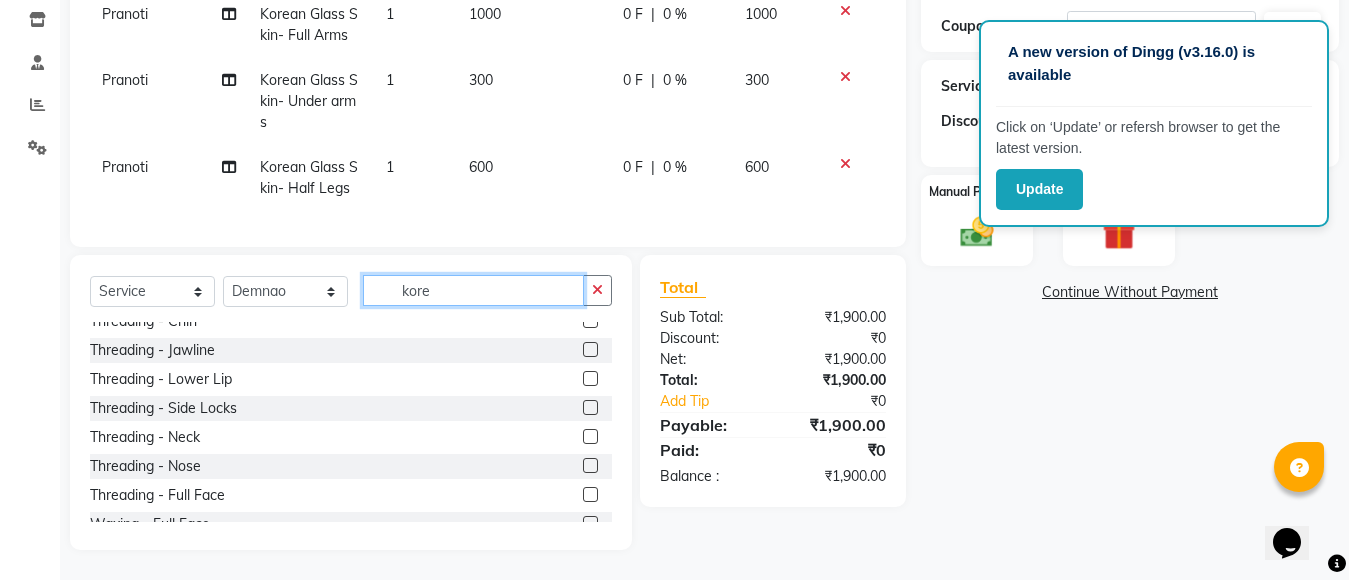drag, startPoint x: 433, startPoint y: 289, endPoint x: 542, endPoint y: 341, distance: 120.76837 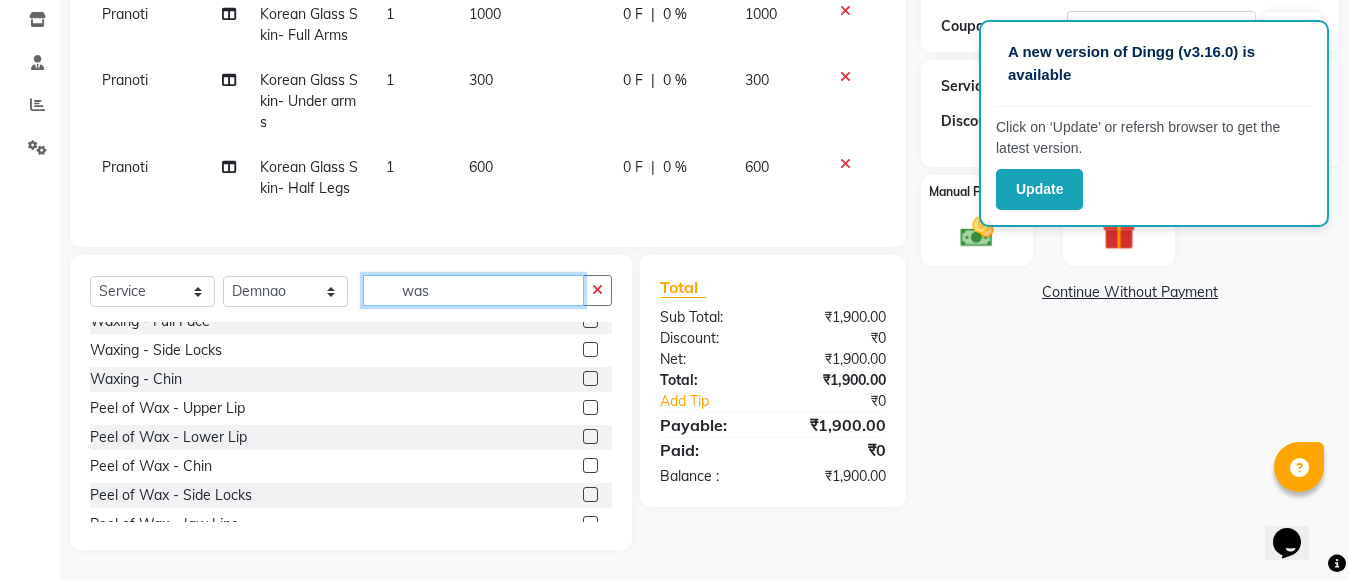 scroll, scrollTop: 0, scrollLeft: 0, axis: both 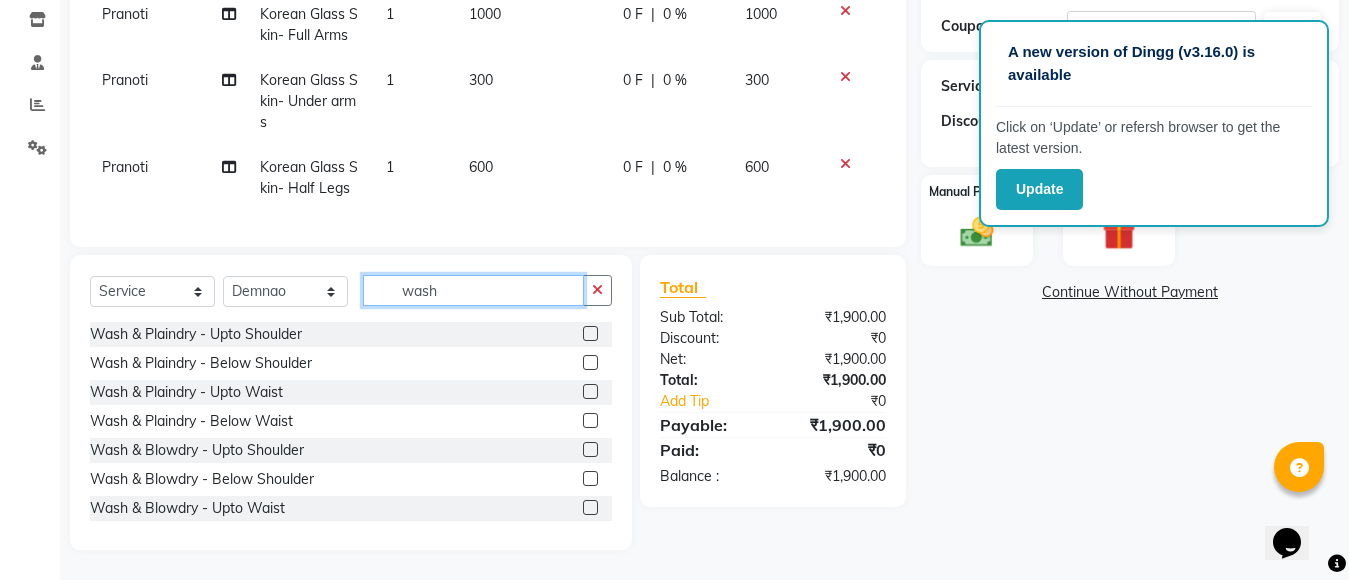 type on "wash" 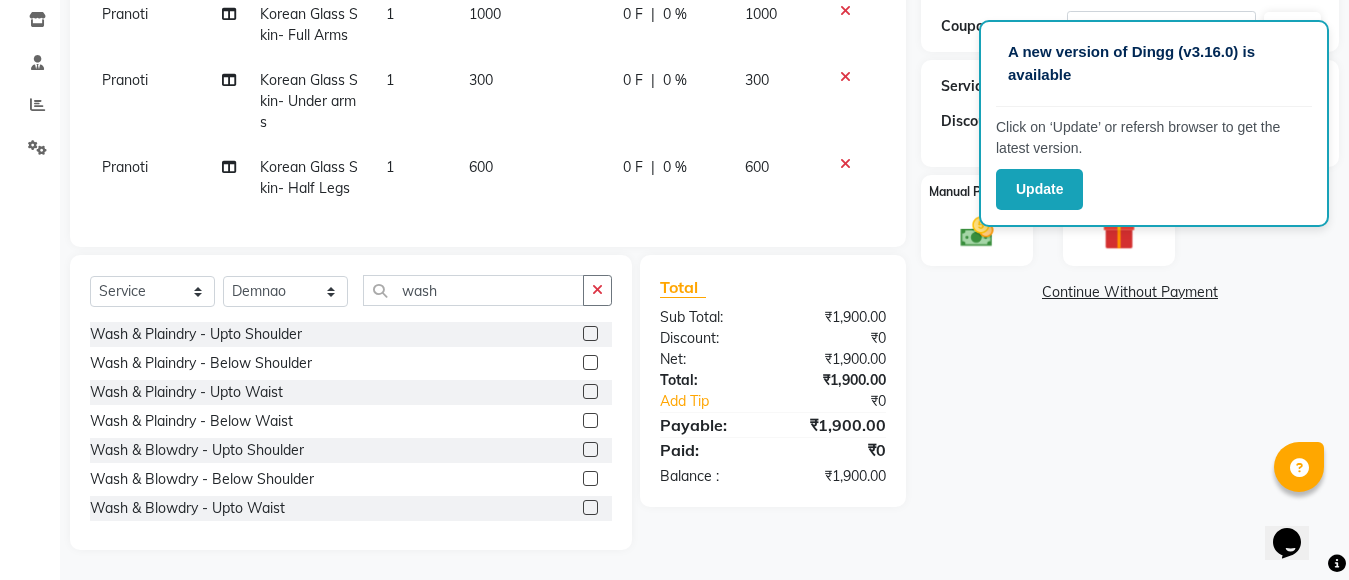 click 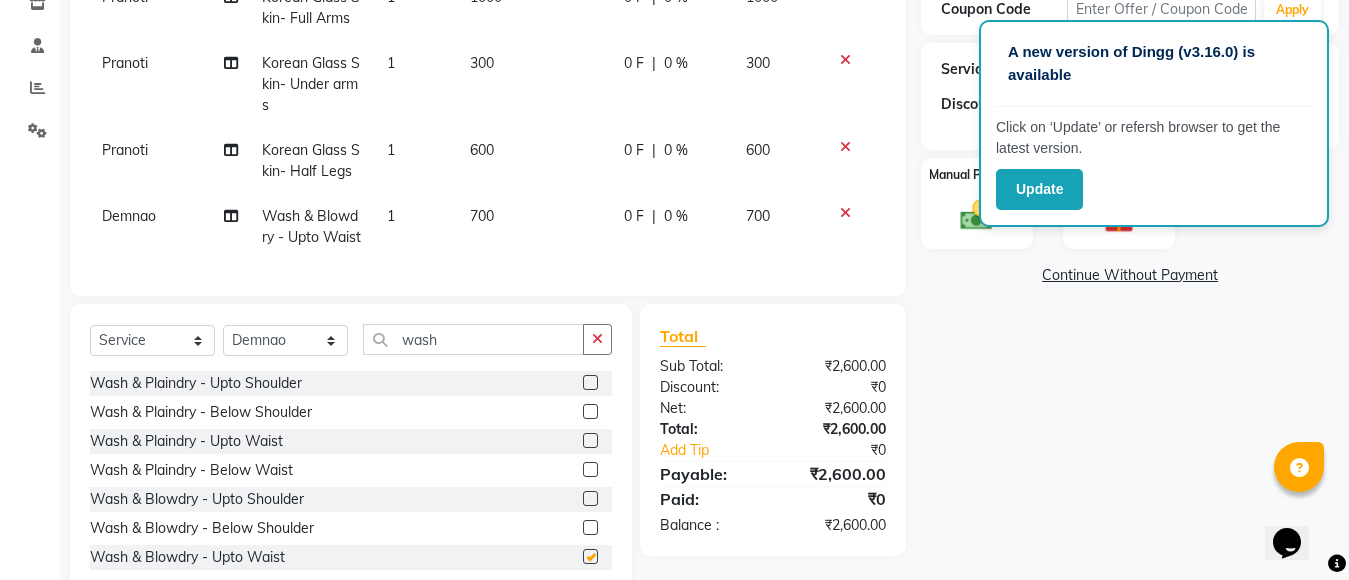 checkbox on "false" 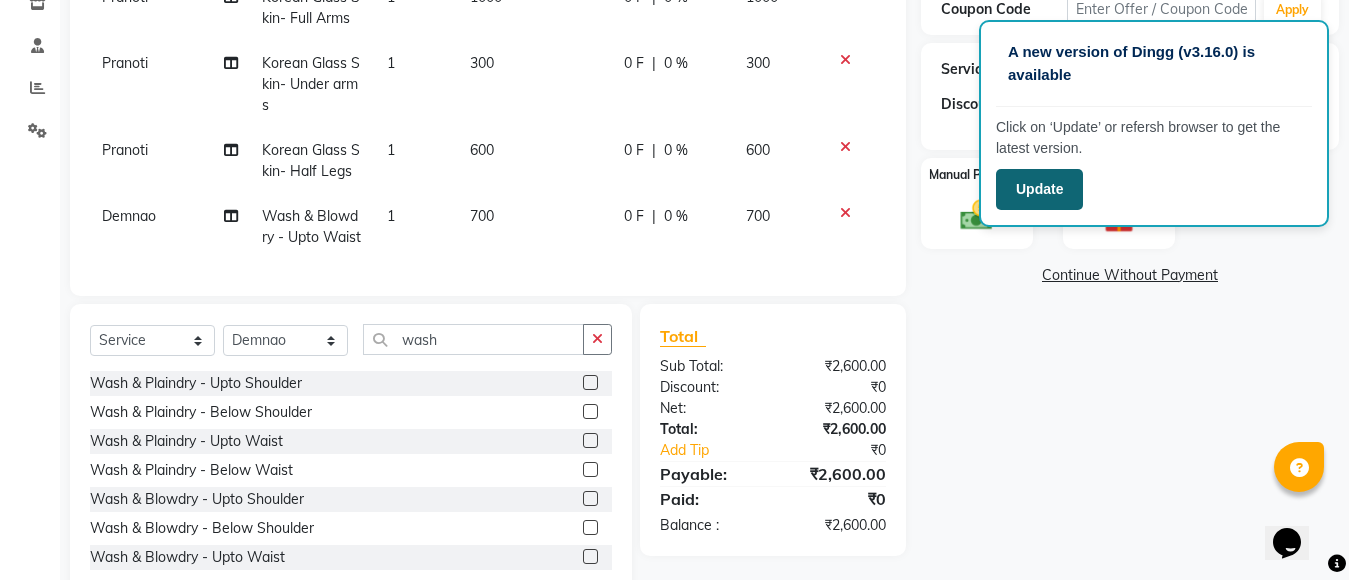 click on "Update" 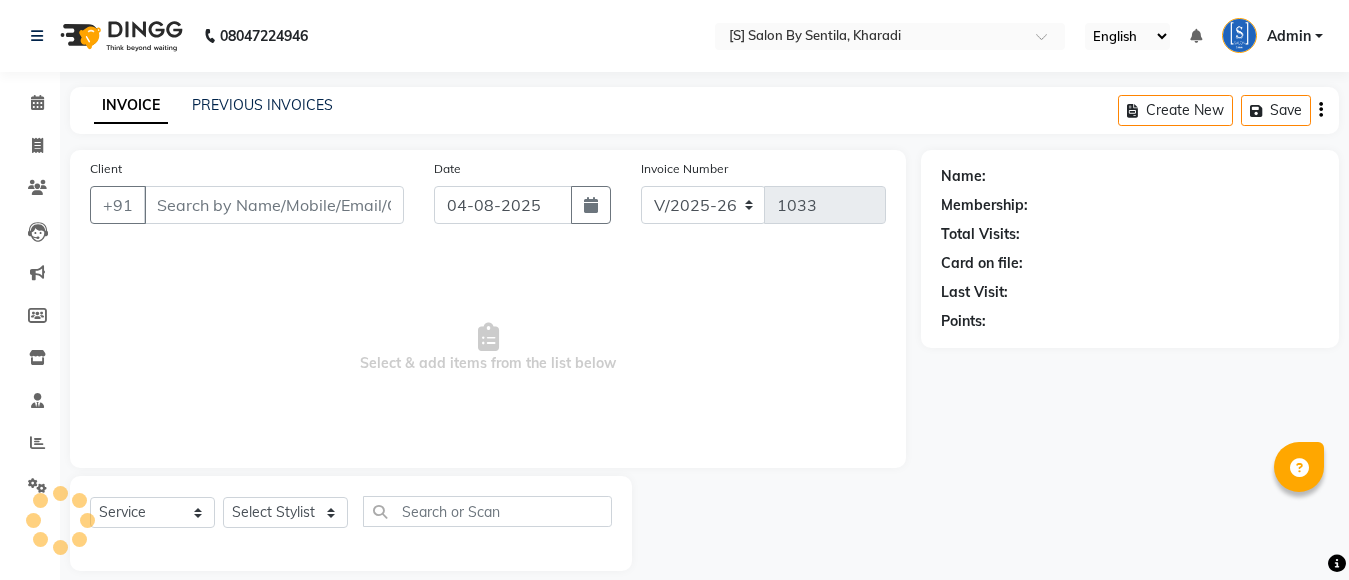 select on "45" 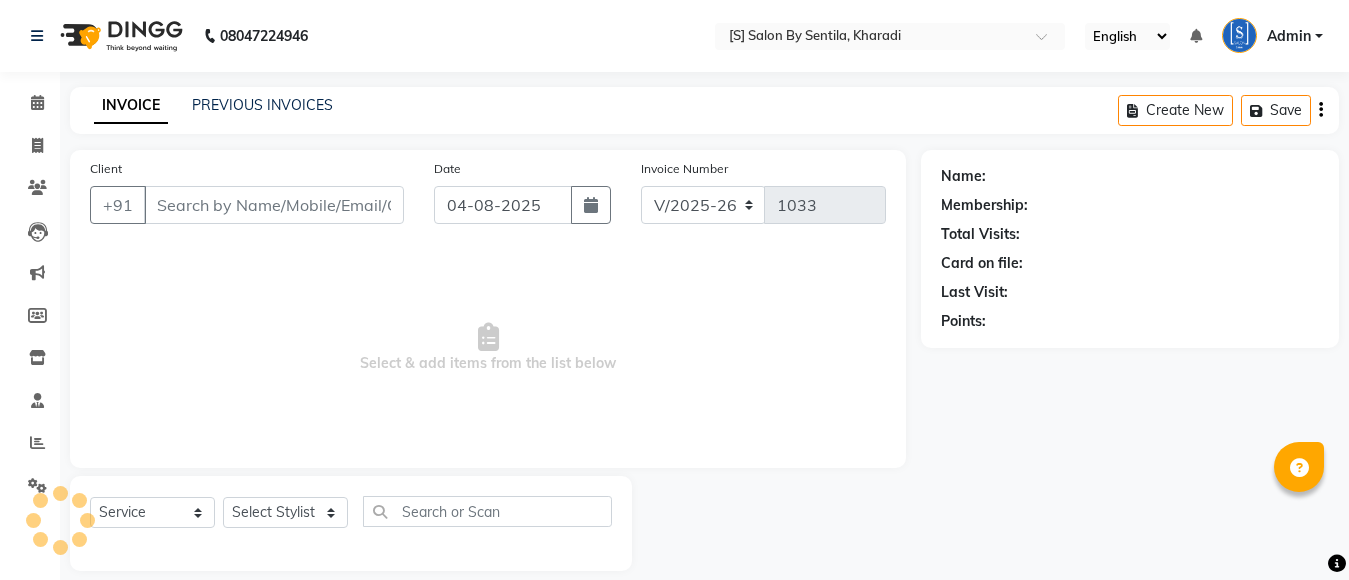 type on "9545051032" 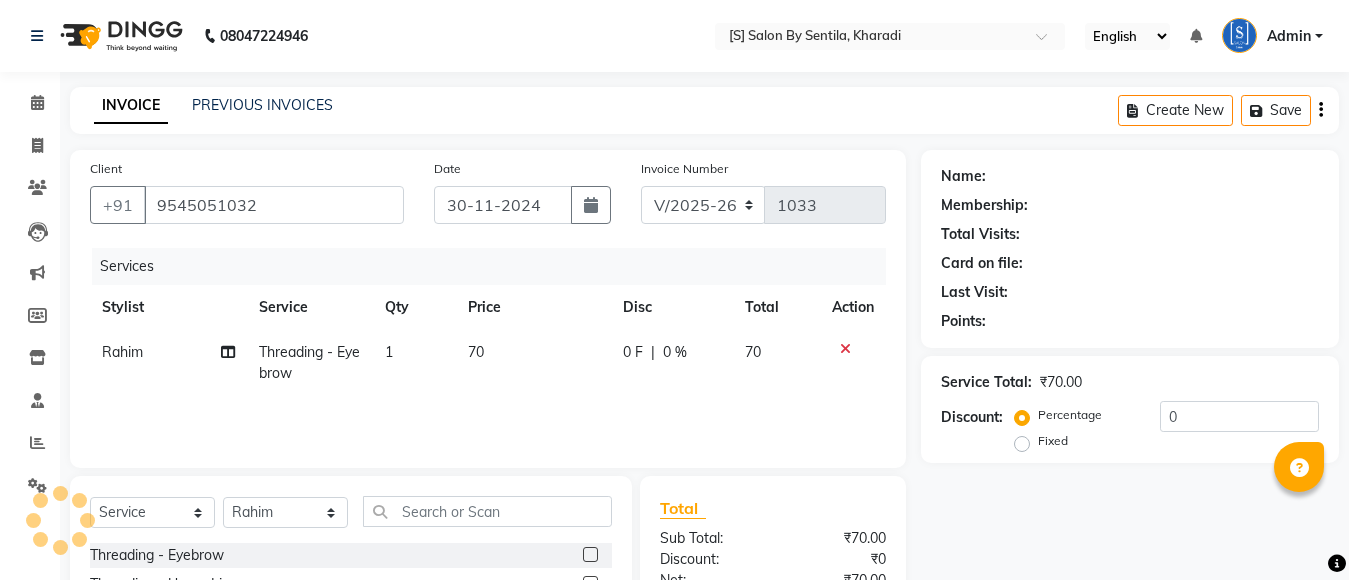 scroll, scrollTop: 0, scrollLeft: 0, axis: both 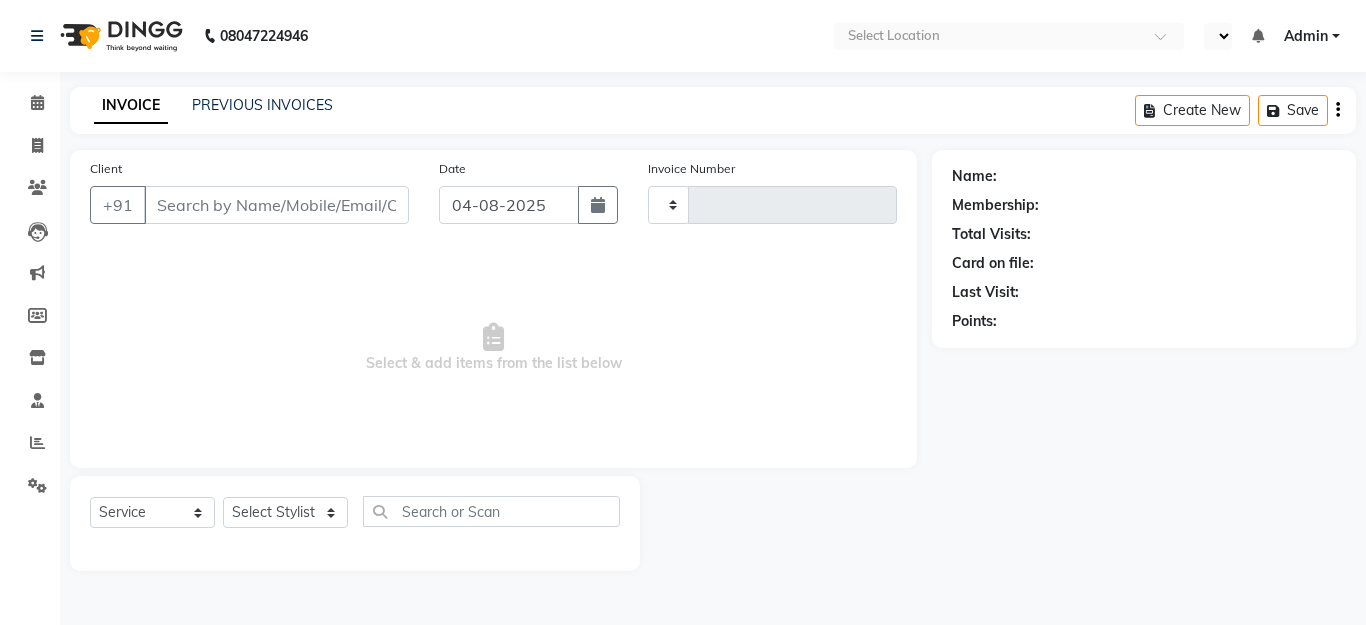 select on "service" 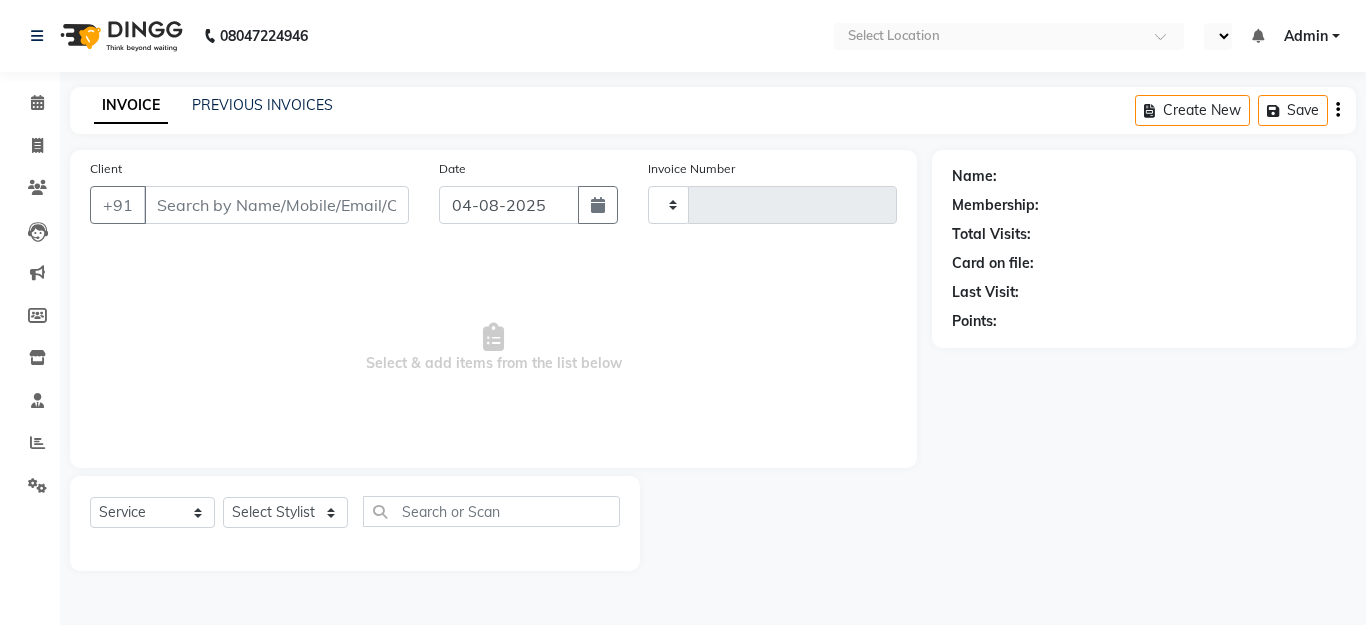click on "Client" at bounding box center [276, 205] 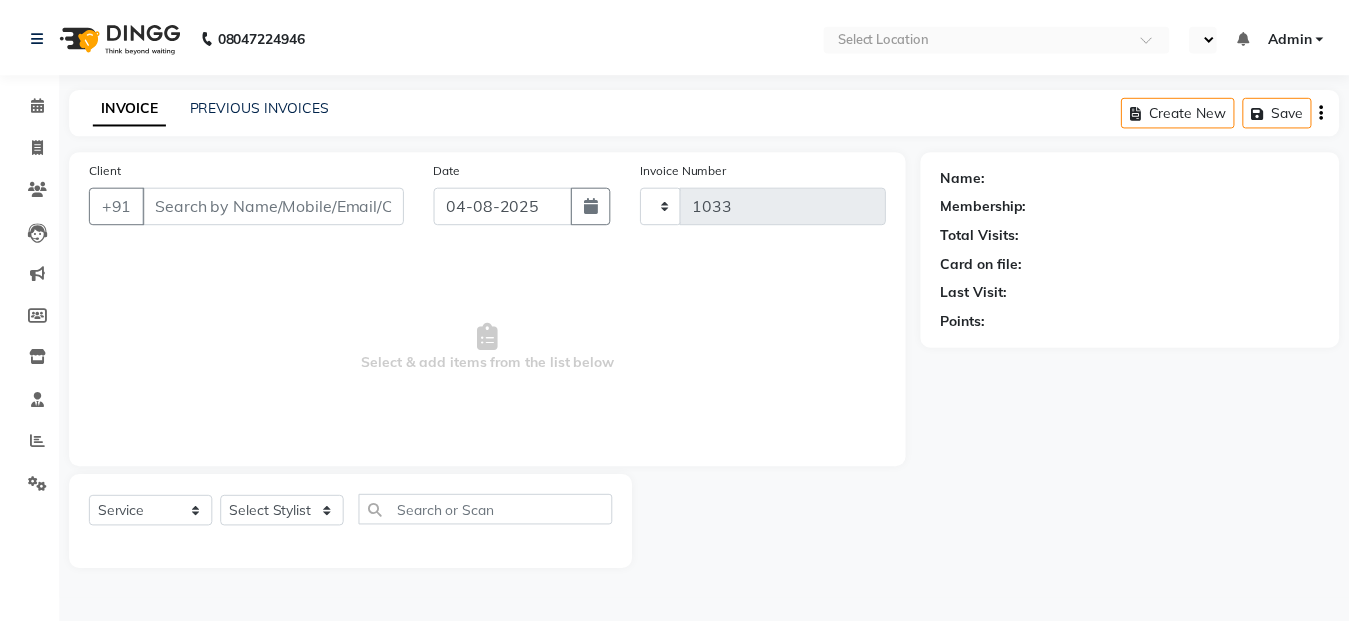 scroll, scrollTop: 0, scrollLeft: 0, axis: both 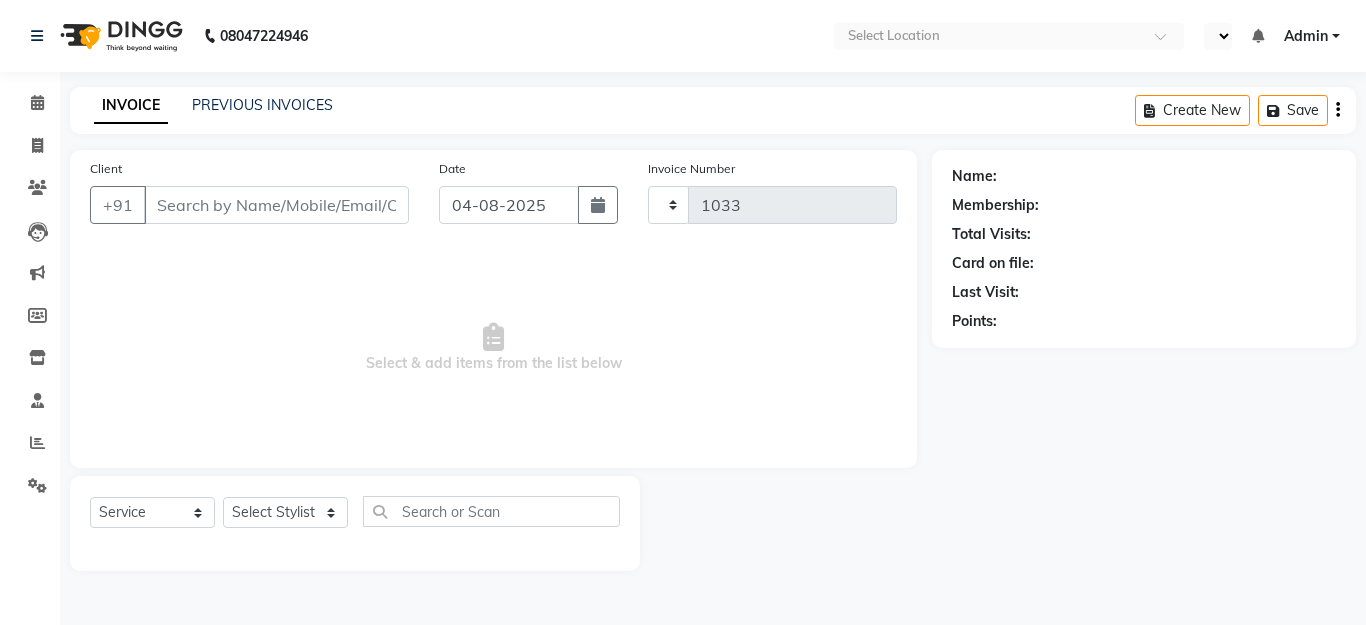 select on "en" 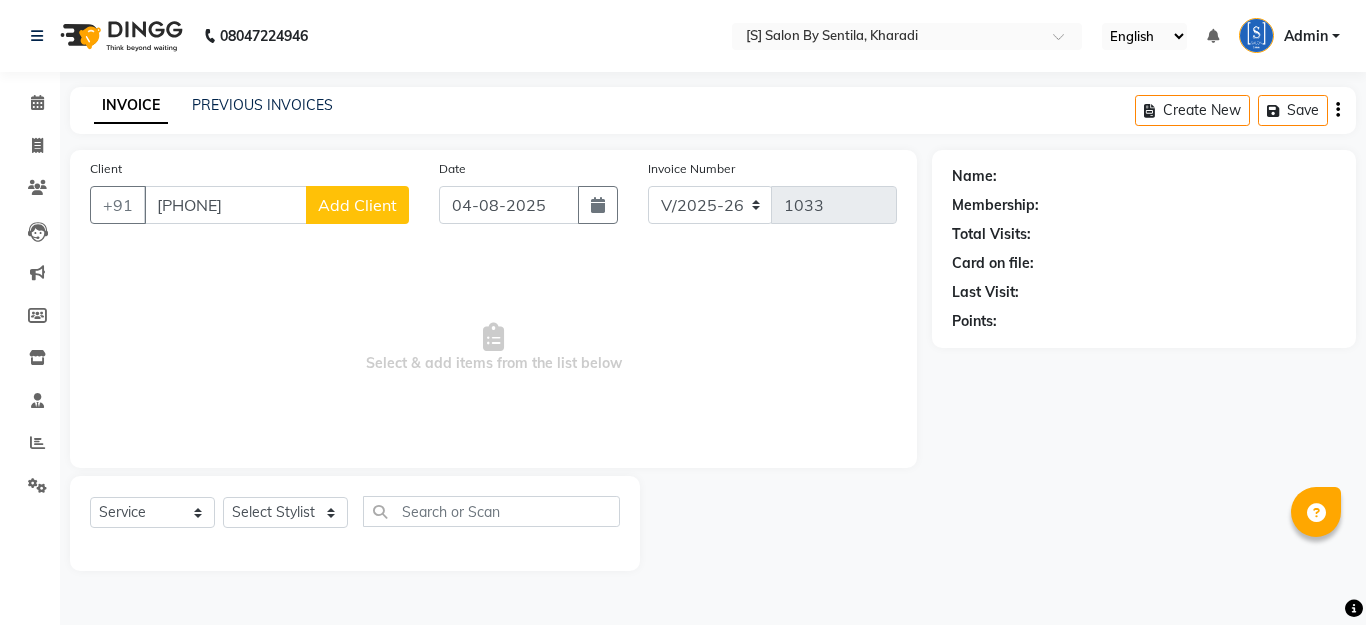 type on "9545051032l" 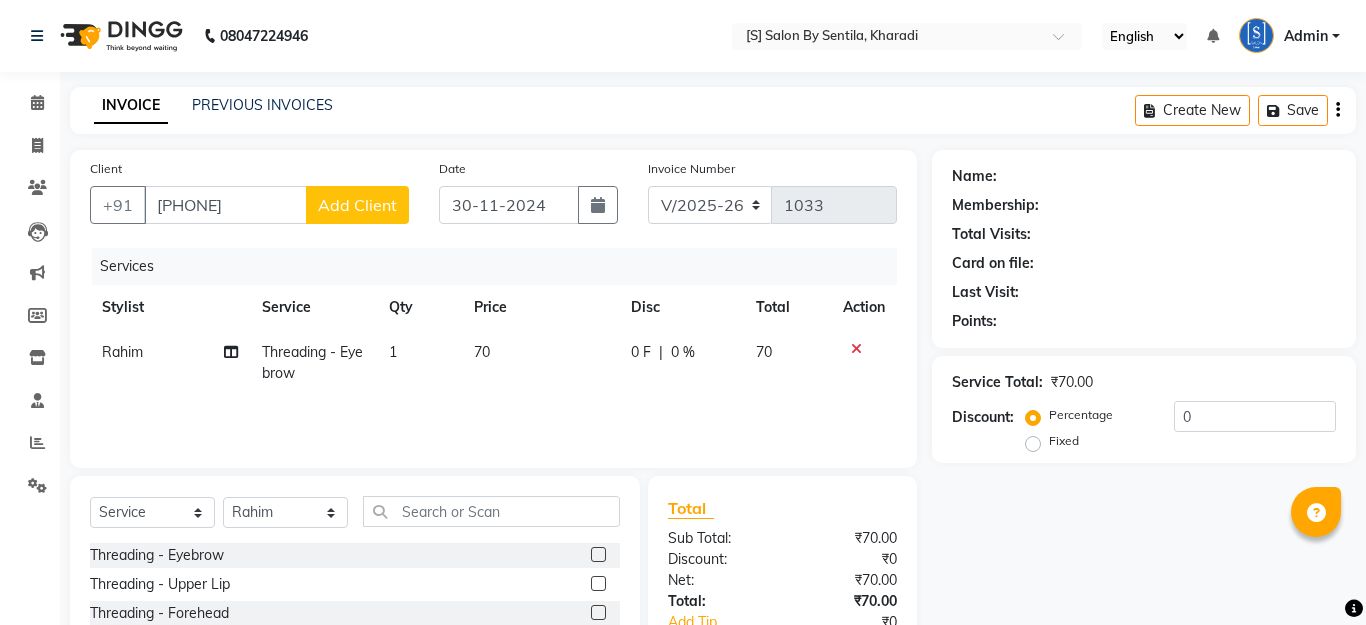 drag, startPoint x: 329, startPoint y: 184, endPoint x: 329, endPoint y: 196, distance: 12 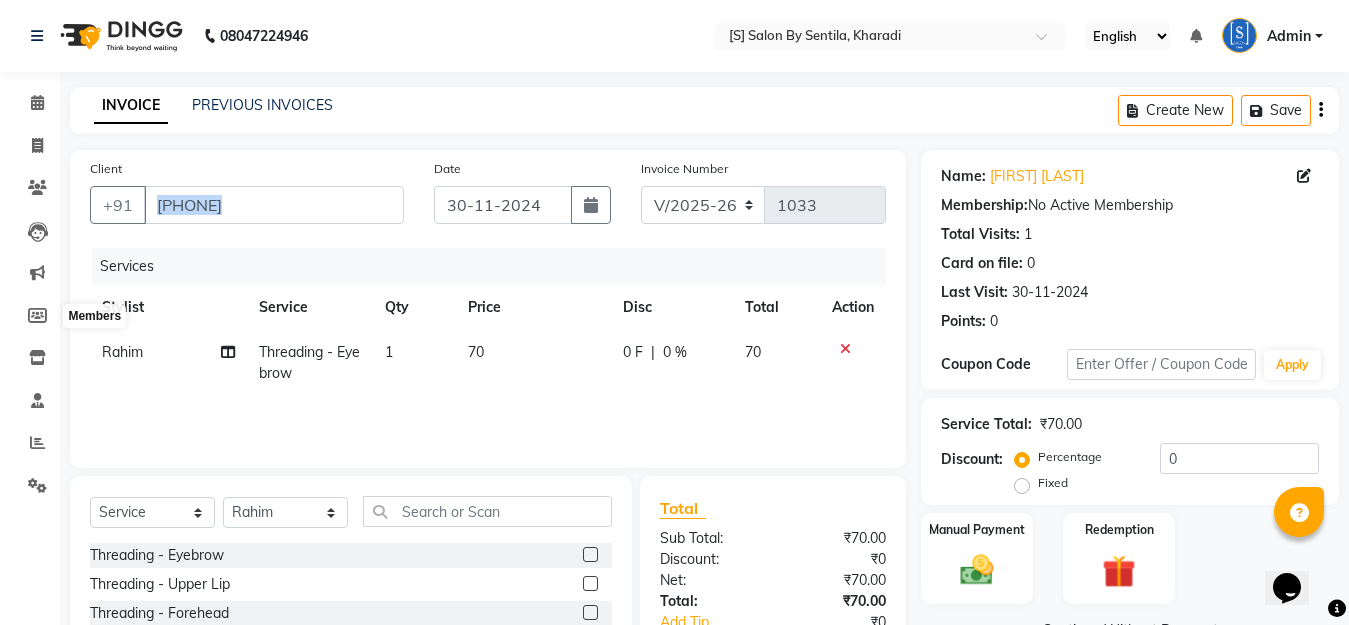 scroll, scrollTop: 0, scrollLeft: 0, axis: both 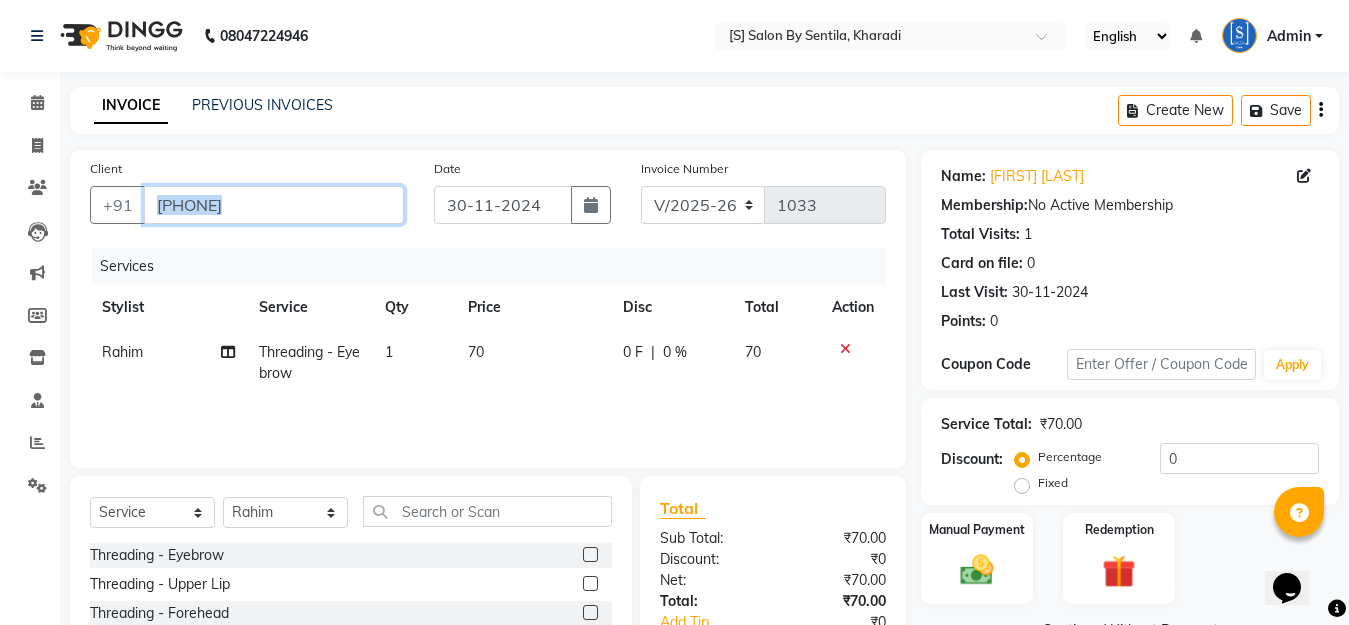 click on "9545051032l" at bounding box center [274, 205] 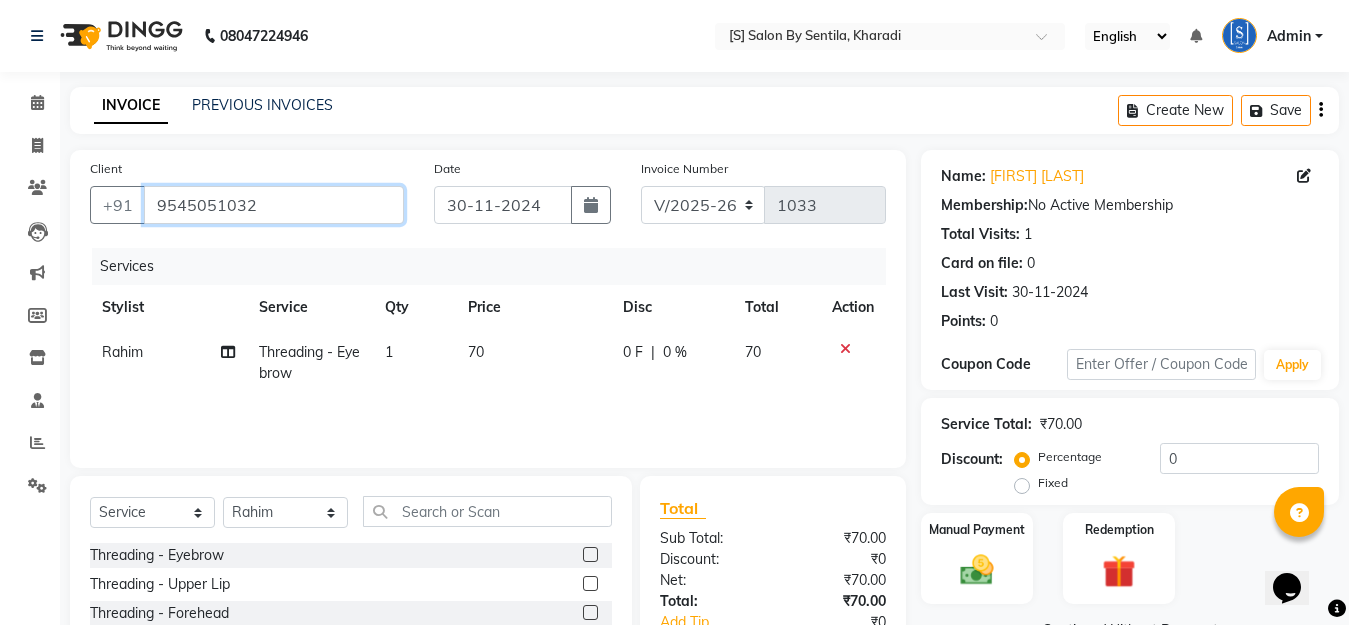drag, startPoint x: 275, startPoint y: 219, endPoint x: 274, endPoint y: 206, distance: 13.038404 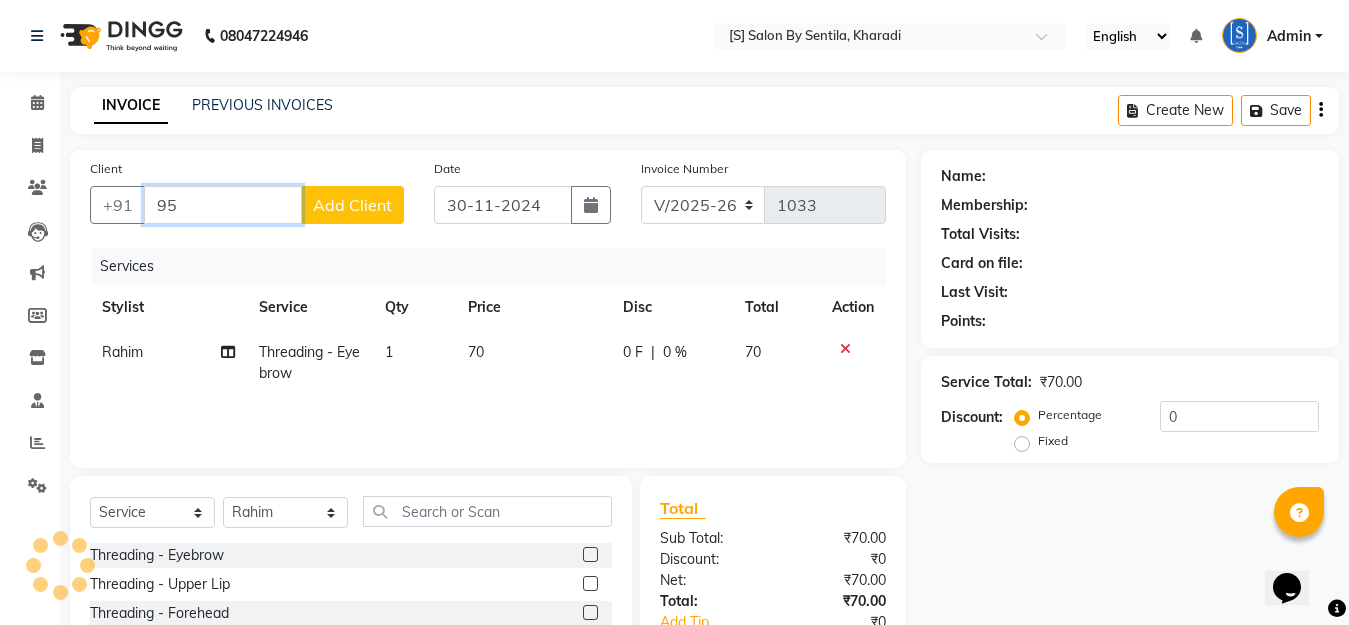 type on "9" 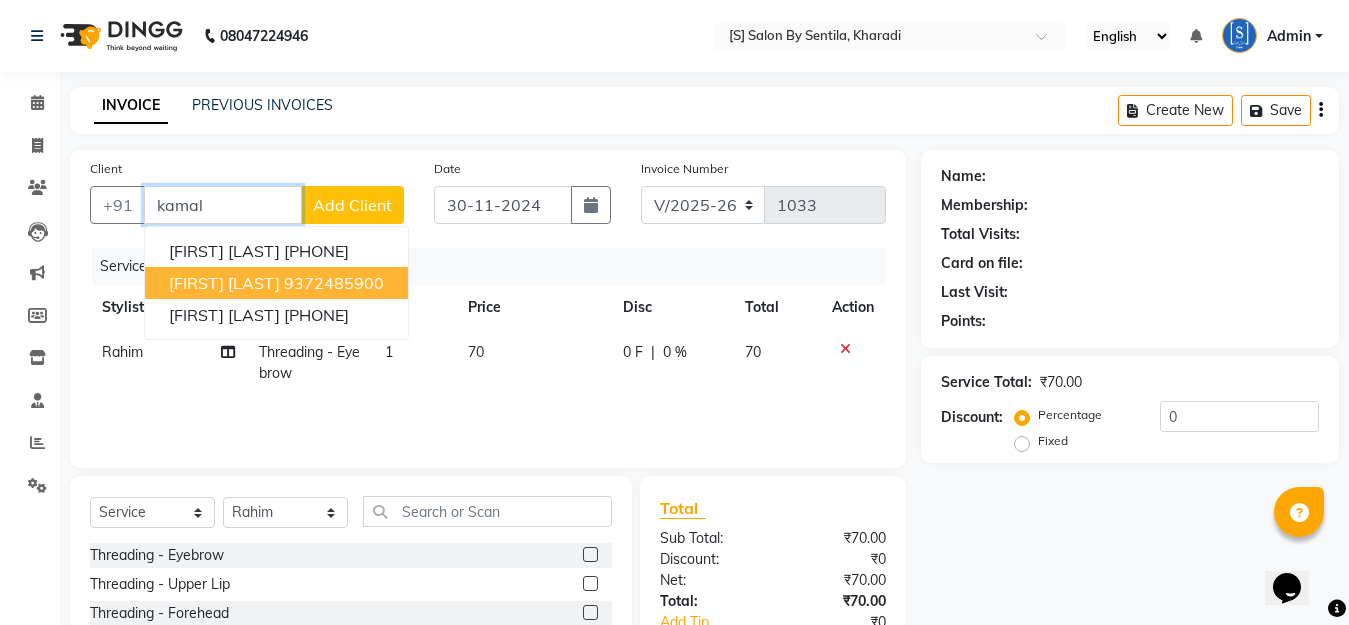 click on "9372485900" at bounding box center [334, 283] 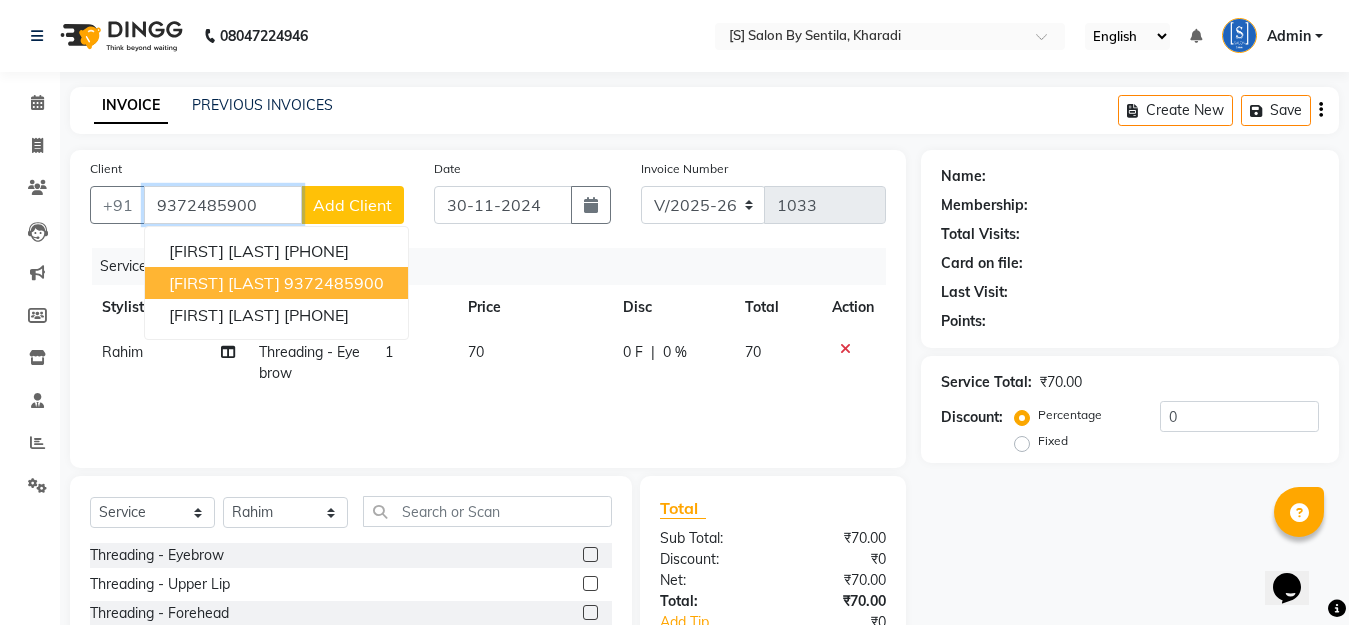 type on "9372485900" 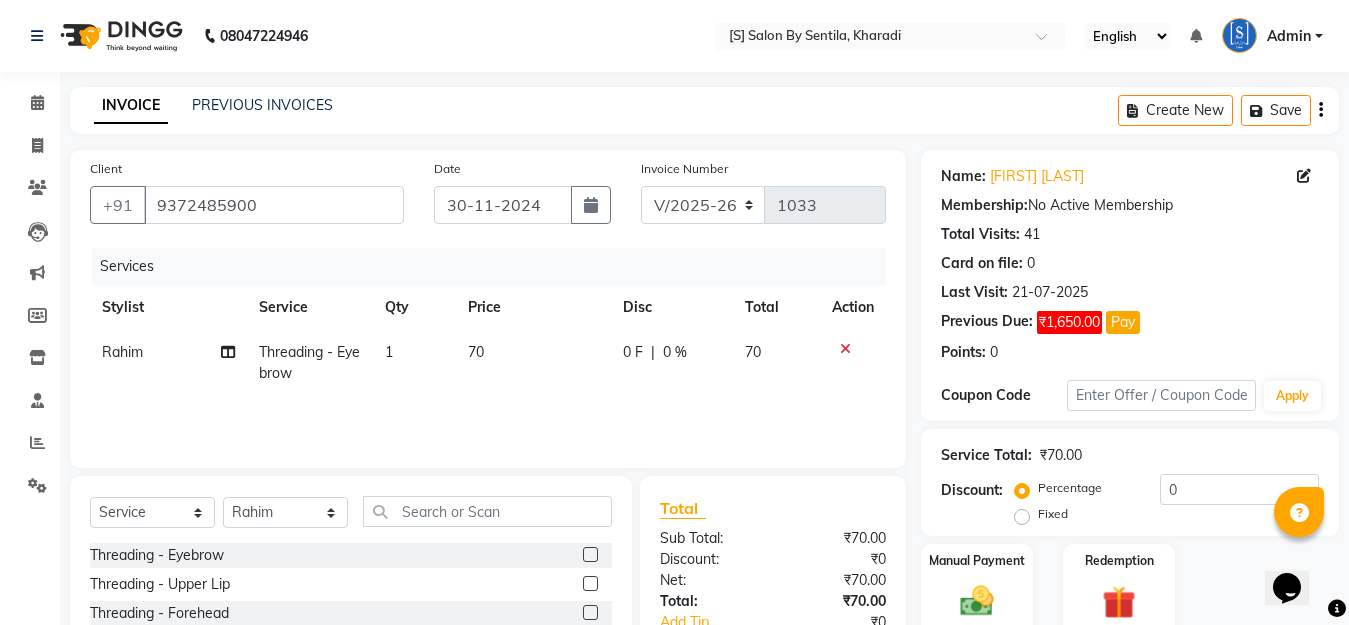 scroll, scrollTop: 100, scrollLeft: 0, axis: vertical 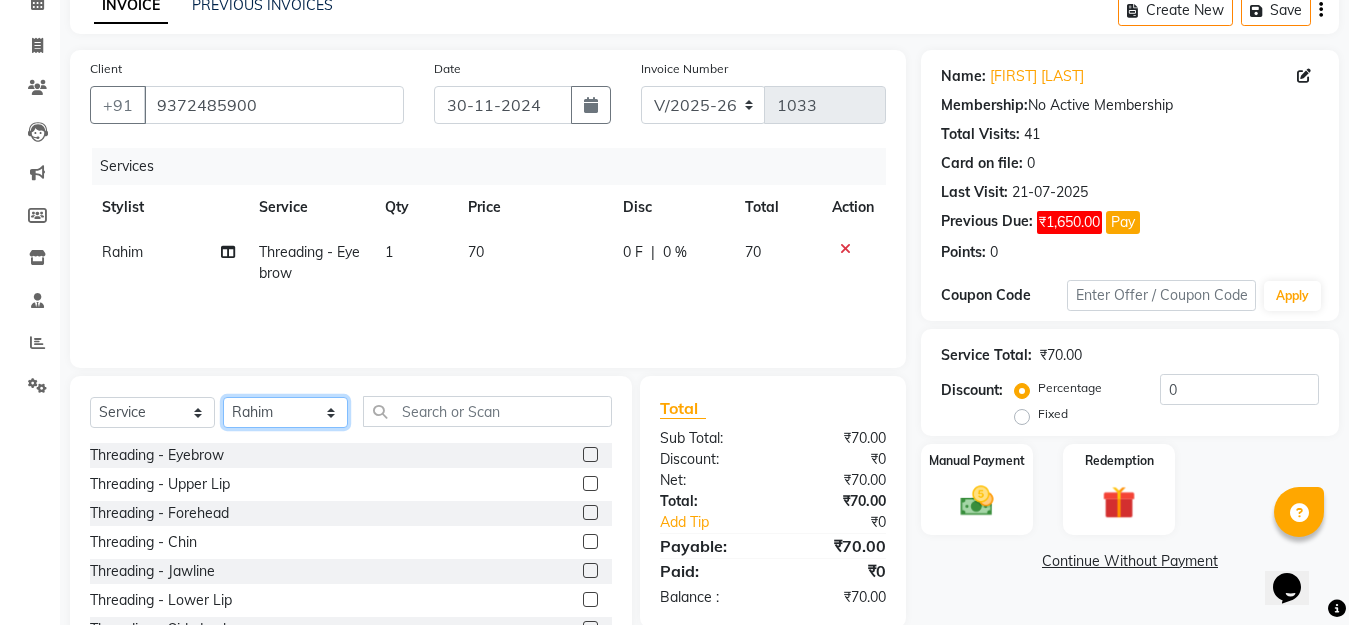 click on "Select Stylist Aarti Beautician Demnao Pranoti Rahim  Sentila Zaiba" 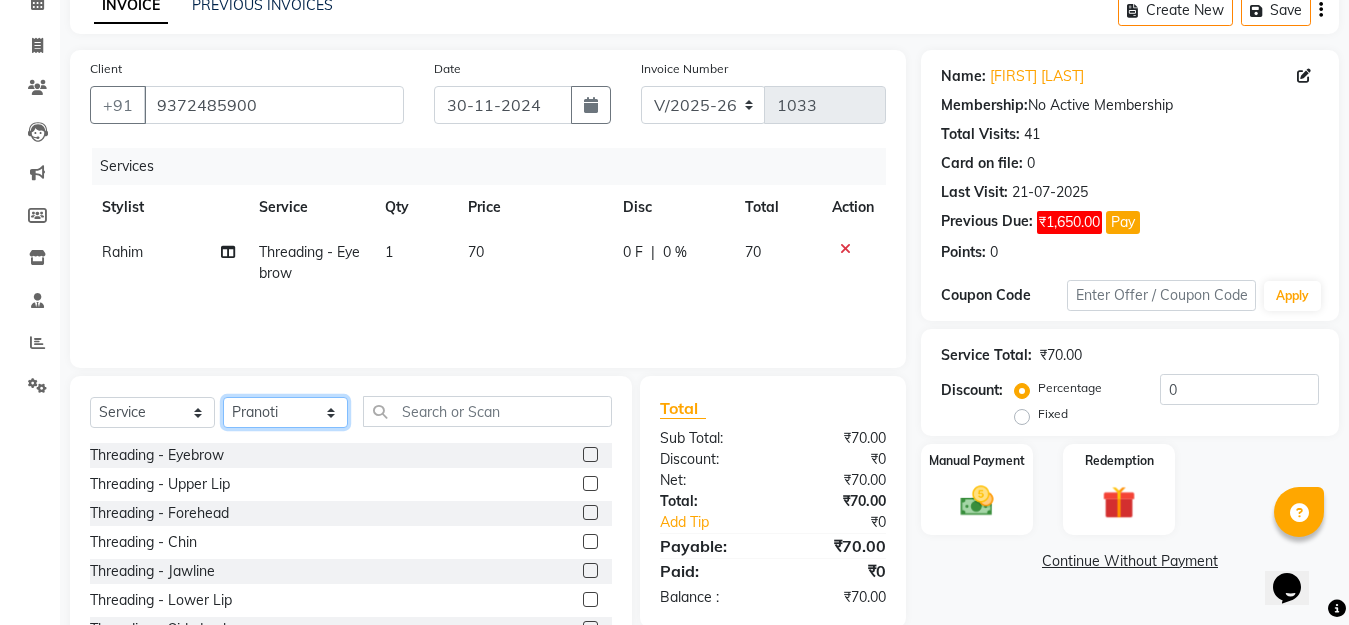 click on "Select Stylist Aarti Beautician Demnao Pranoti Rahim  Sentila Zaiba" 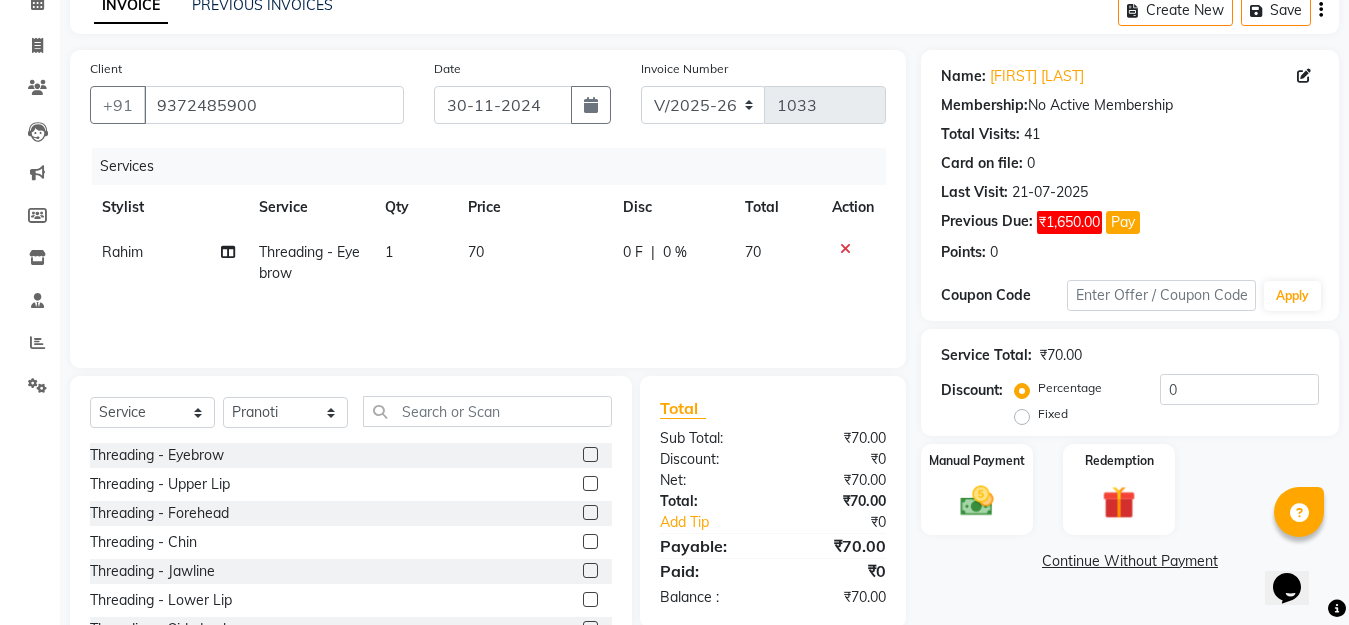 click 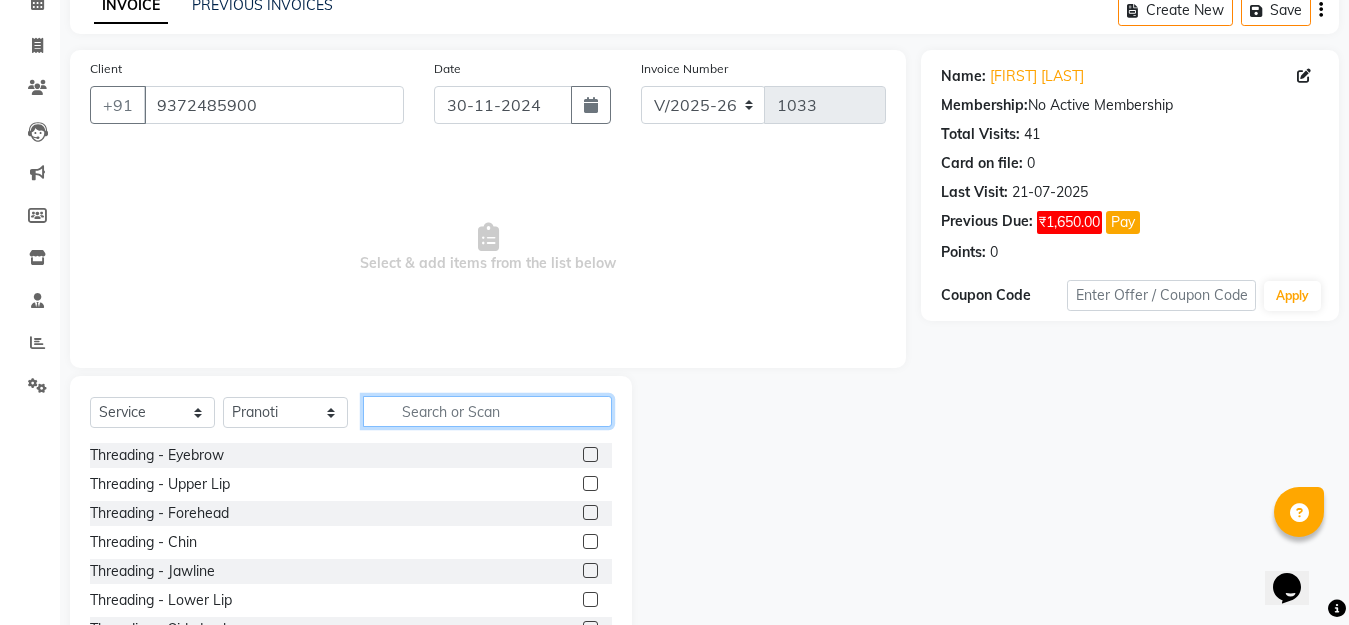 click 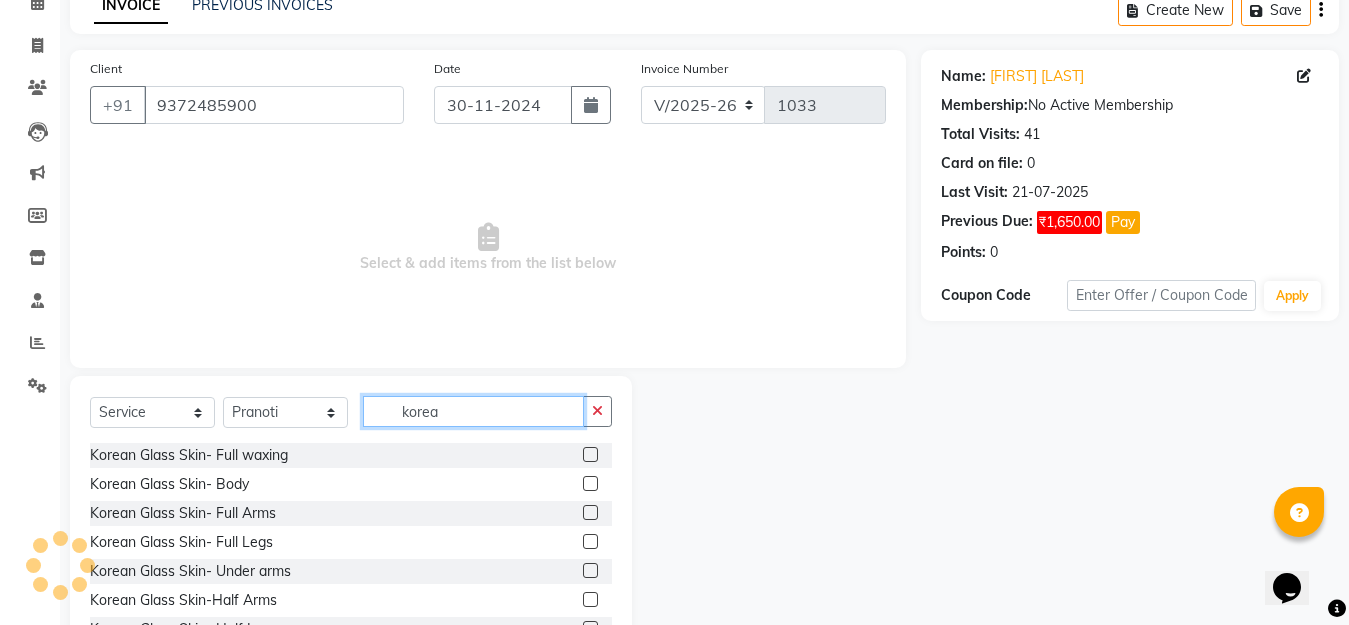 type on "korea" 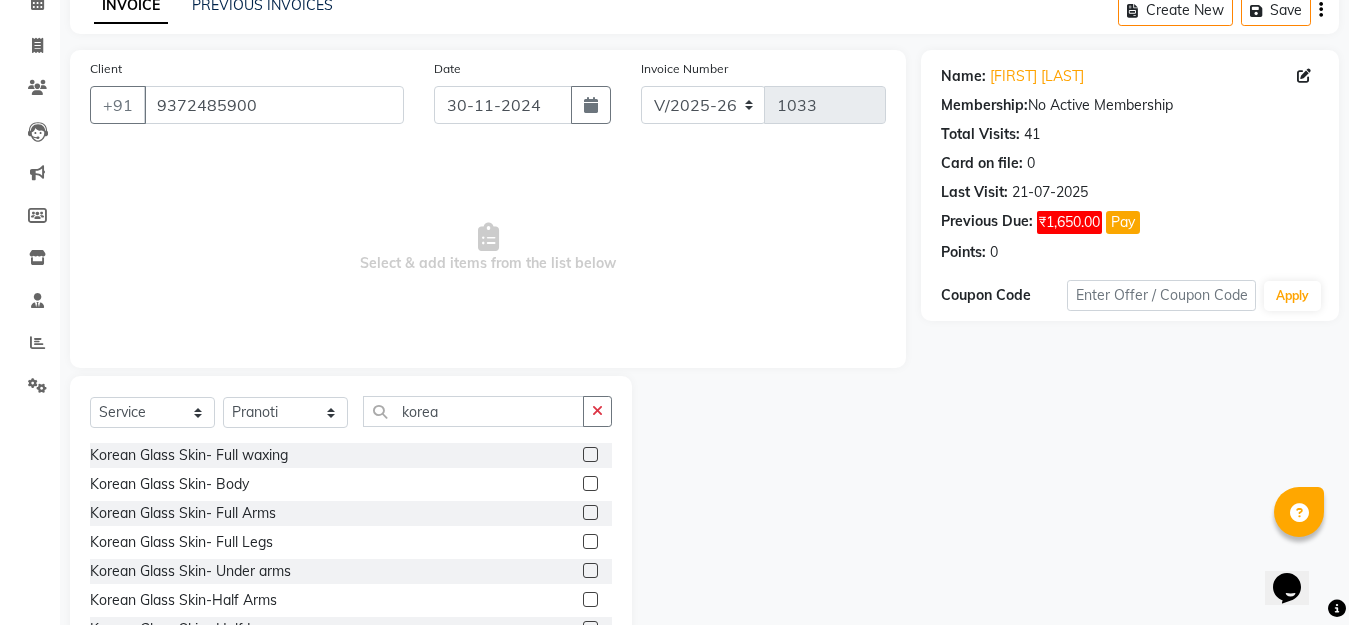 click 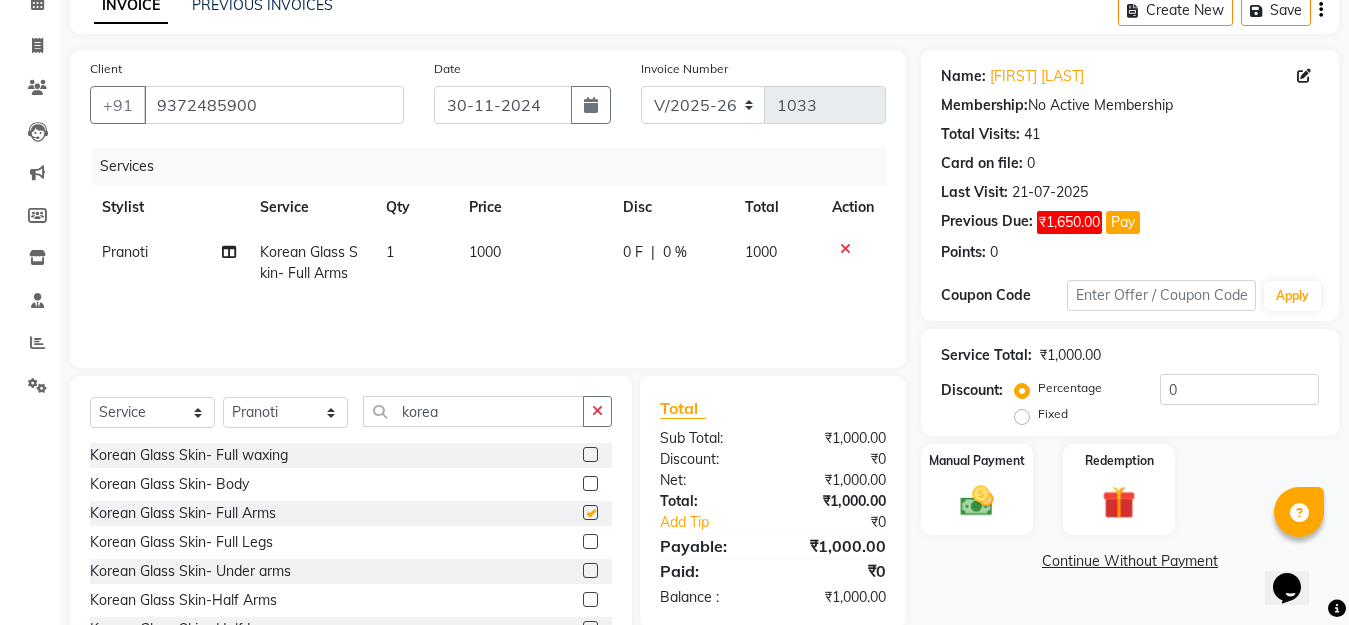 checkbox on "false" 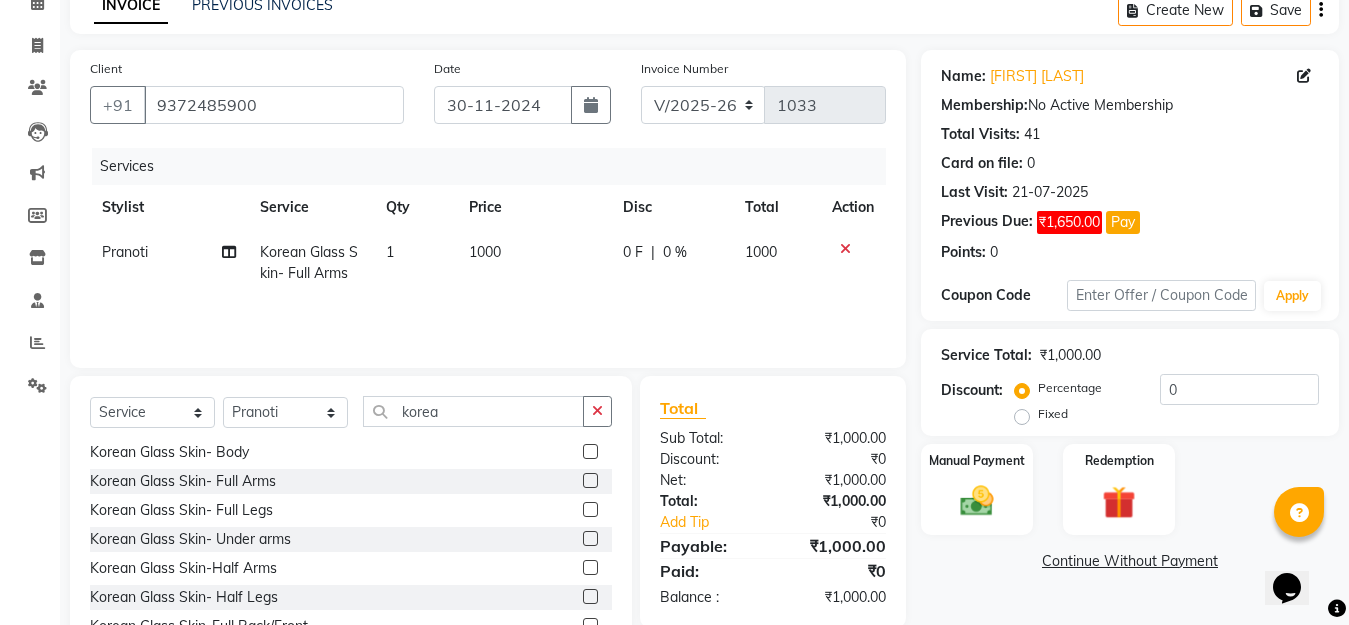scroll, scrollTop: 6, scrollLeft: 0, axis: vertical 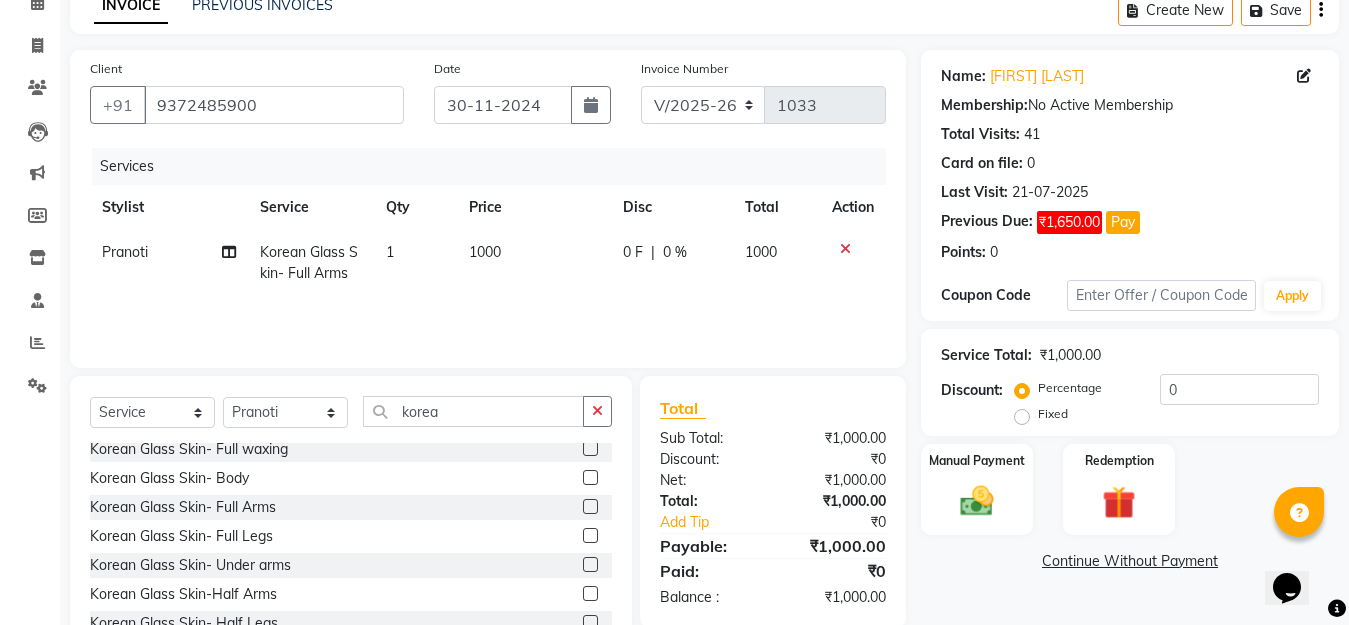 click 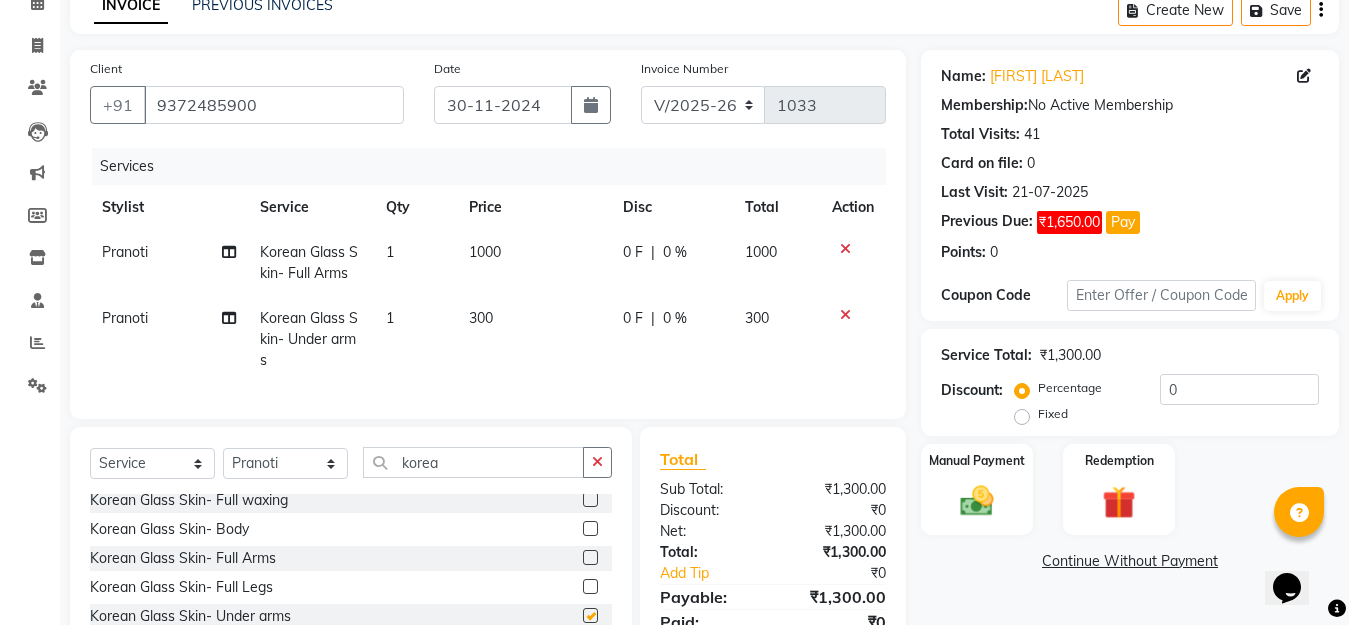 checkbox on "false" 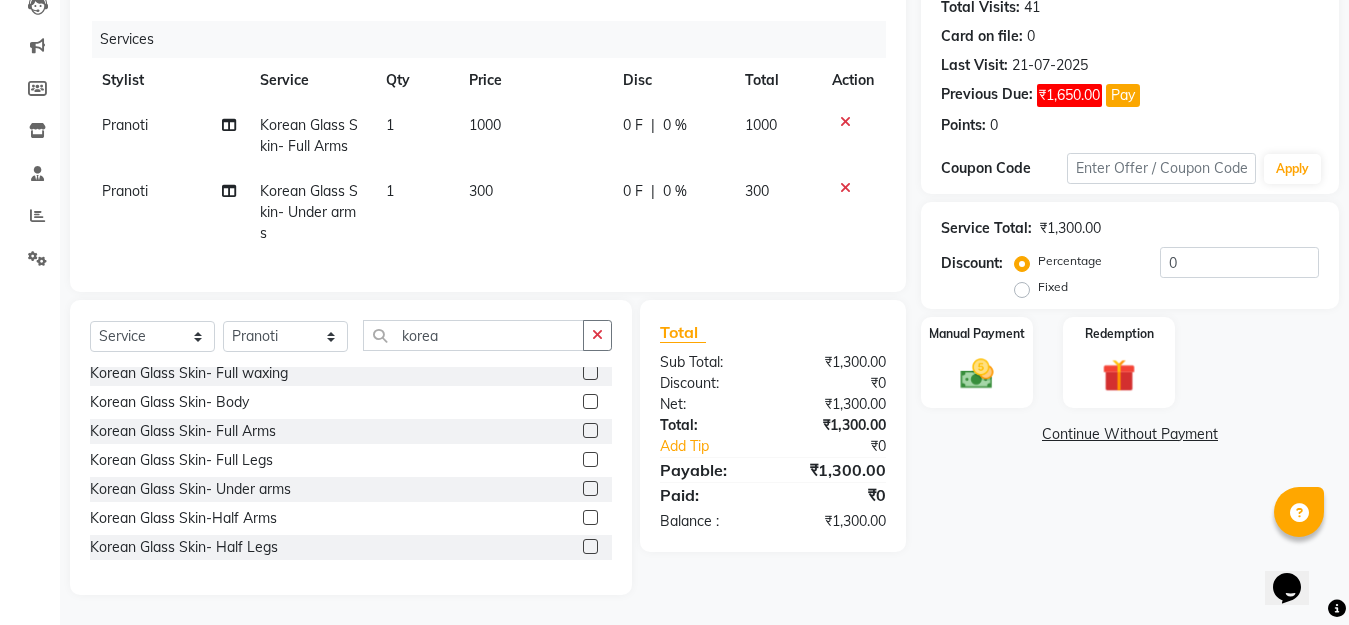 scroll, scrollTop: 244, scrollLeft: 0, axis: vertical 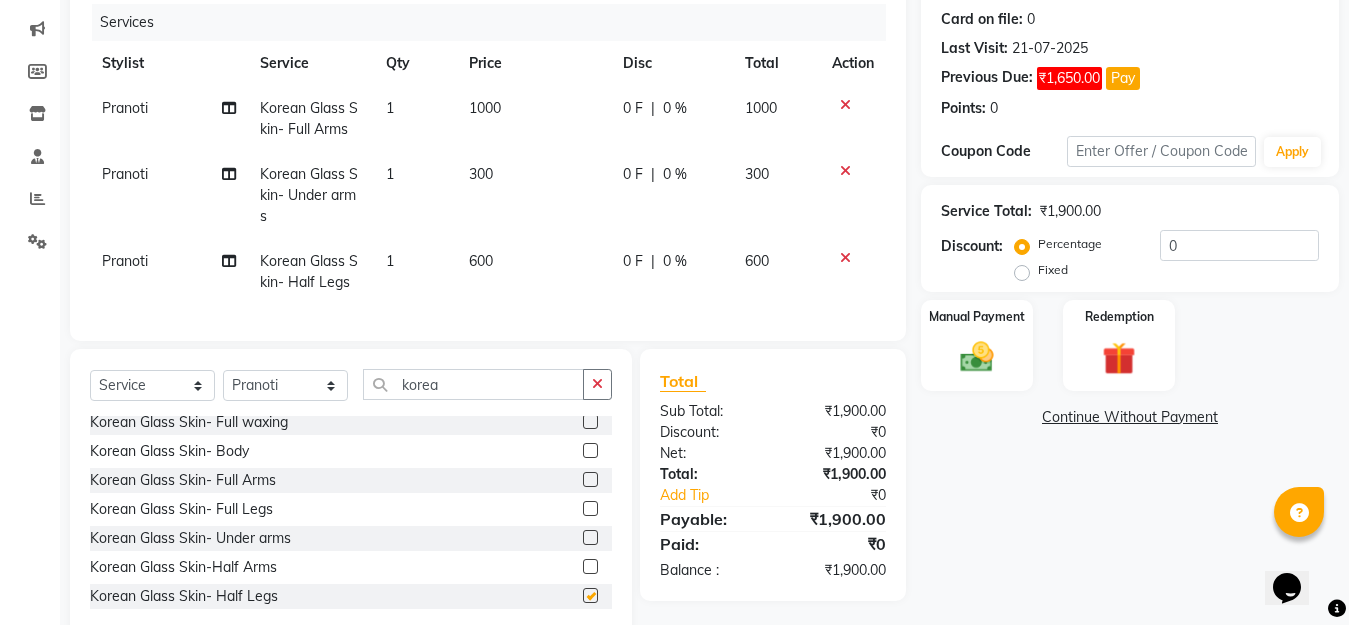 checkbox on "false" 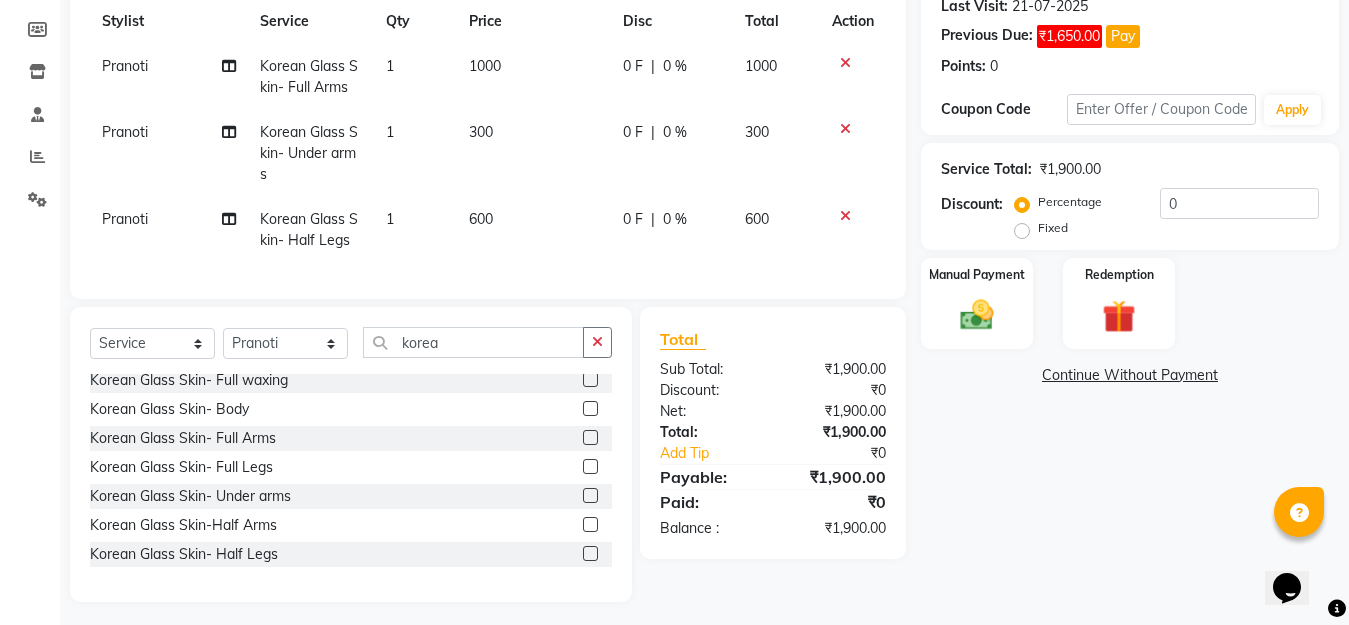 scroll, scrollTop: 310, scrollLeft: 0, axis: vertical 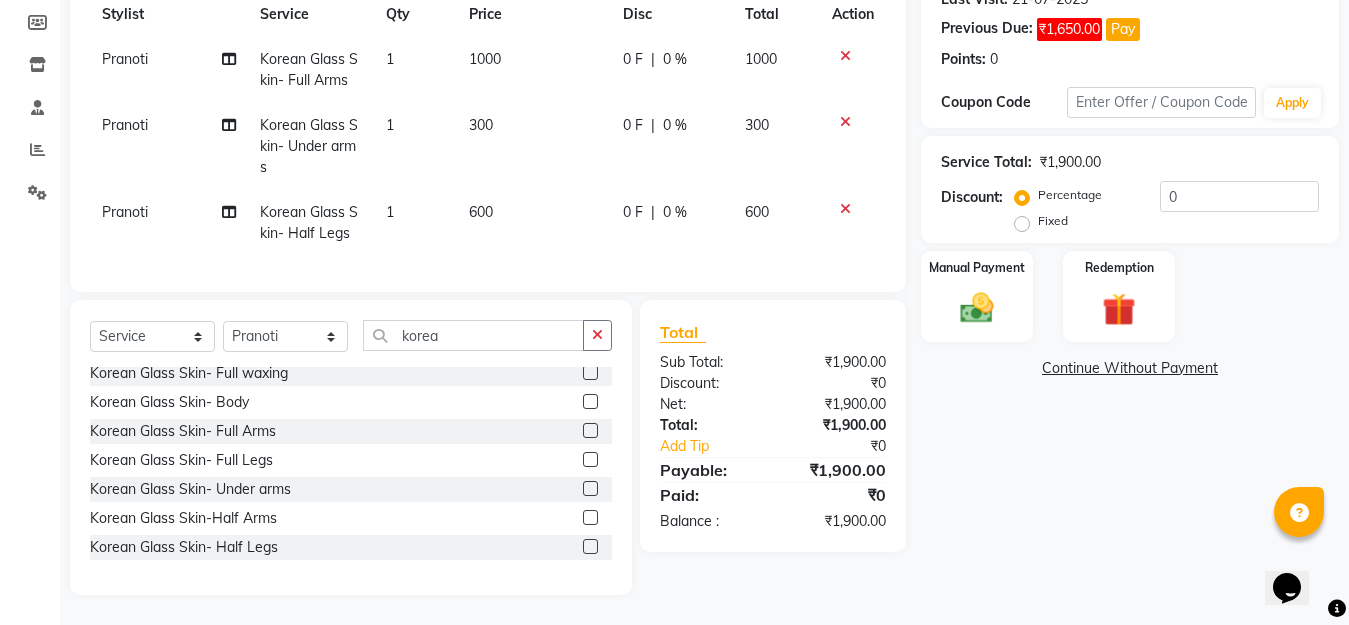 drag, startPoint x: 594, startPoint y: 332, endPoint x: 455, endPoint y: 345, distance: 139.60658 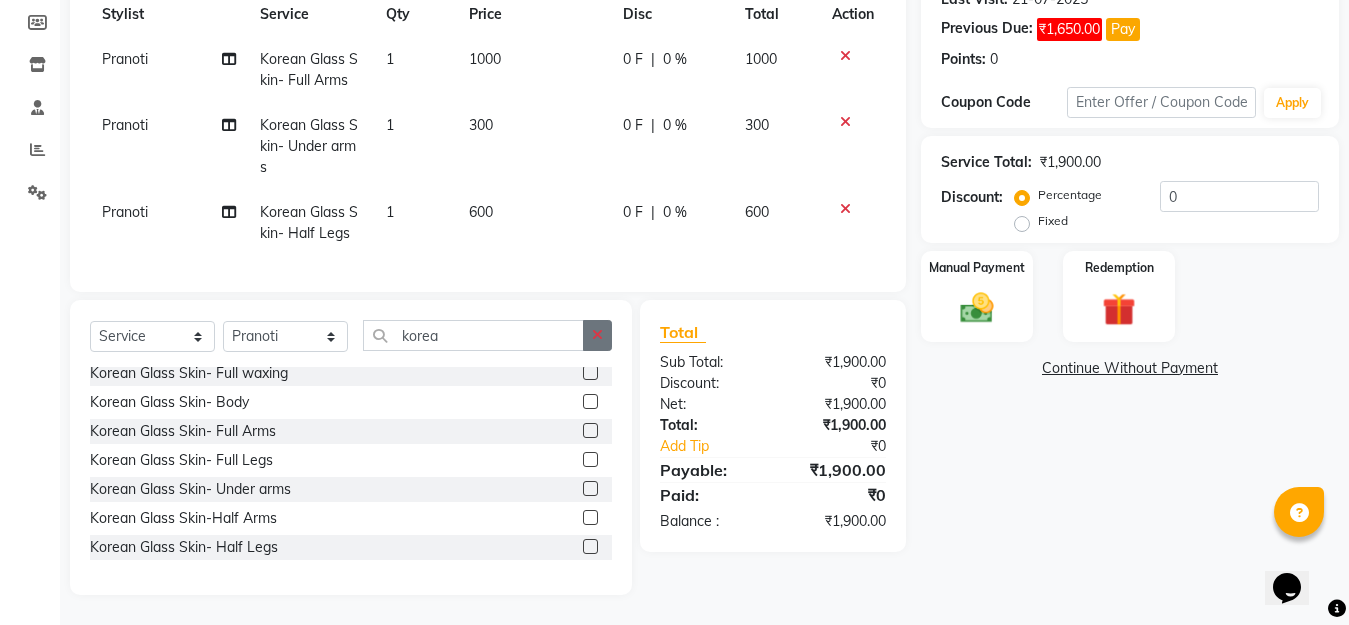 click 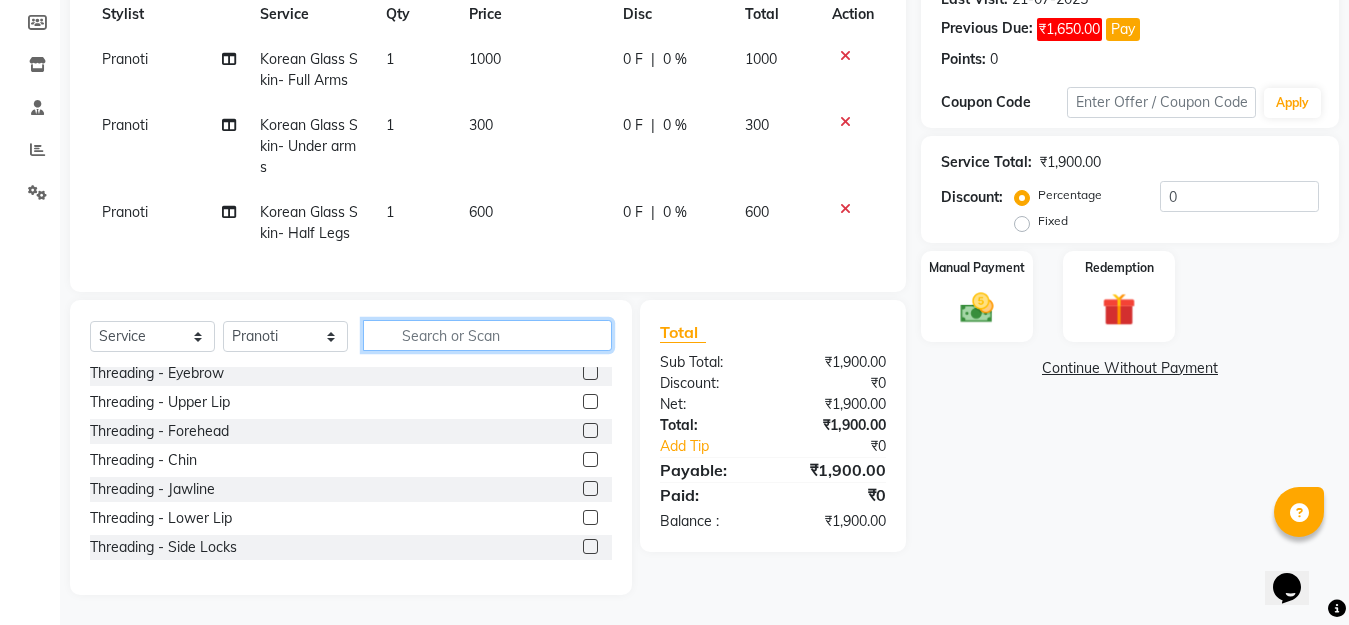 click 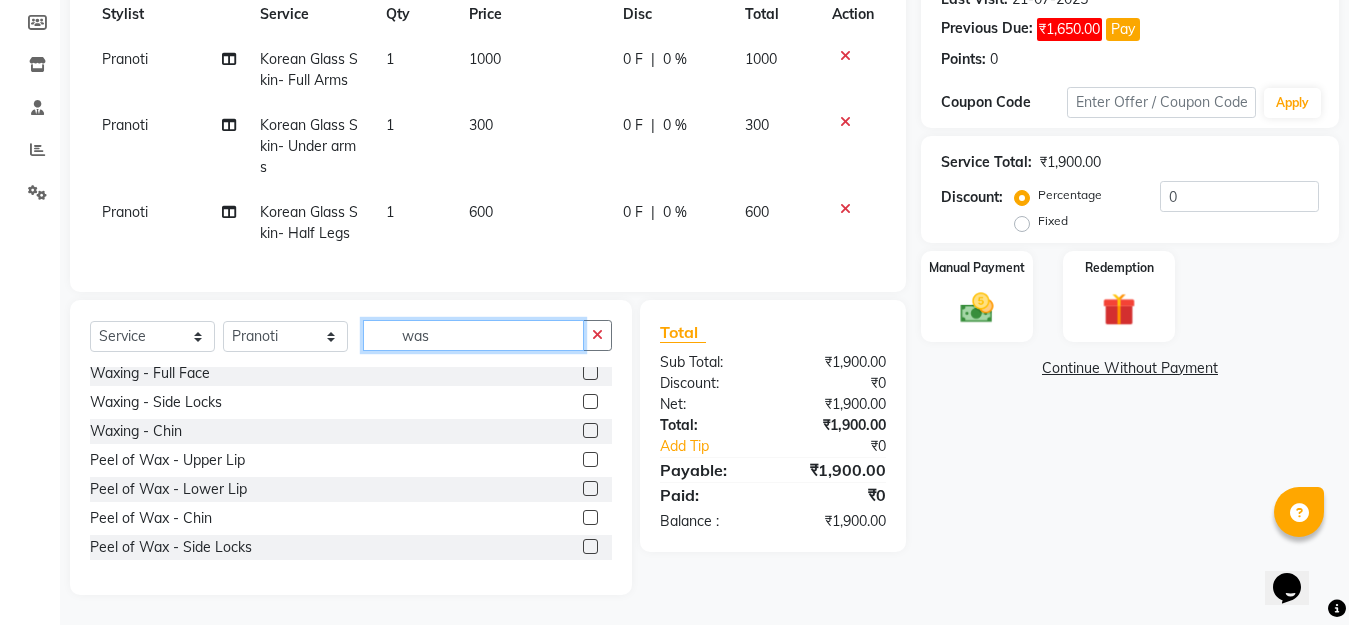 scroll, scrollTop: 0, scrollLeft: 0, axis: both 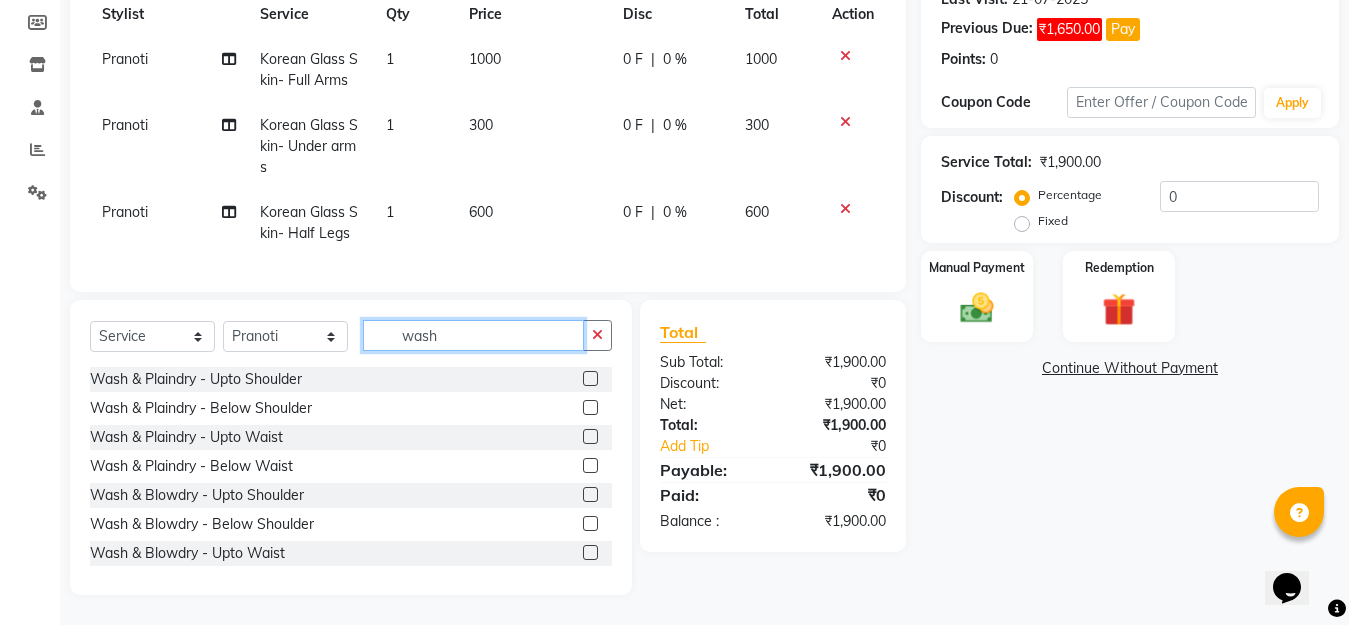 type on "wash" 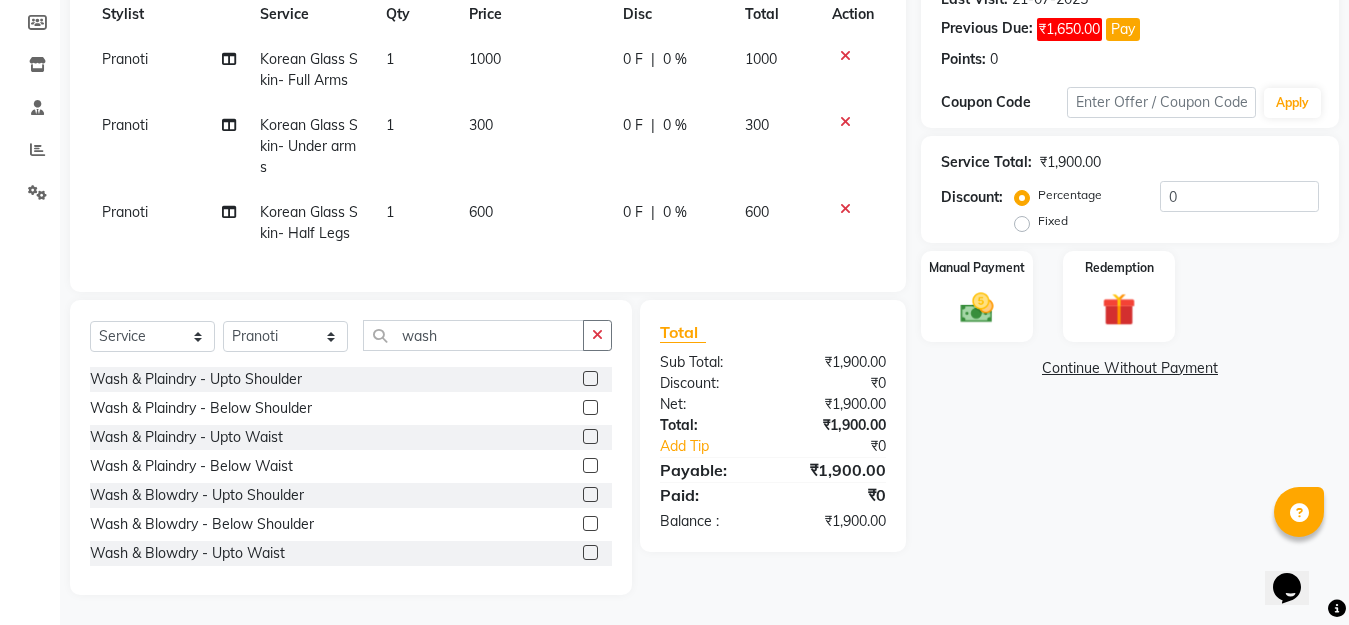 click 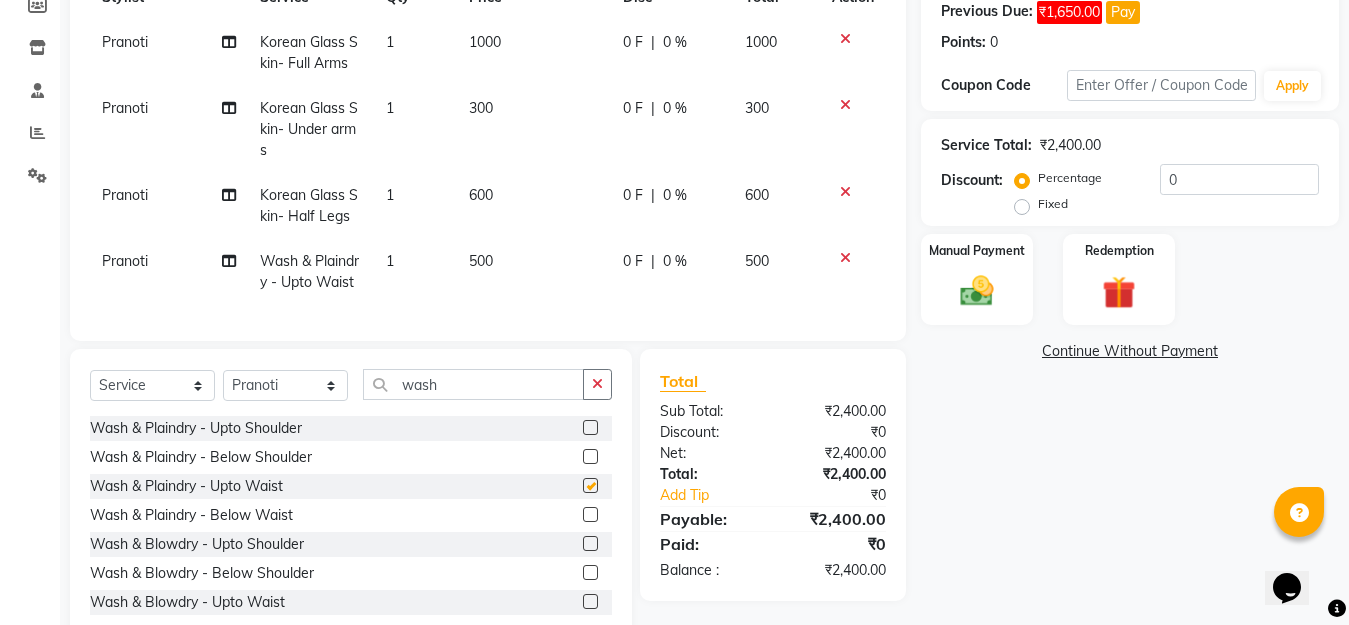 checkbox on "false" 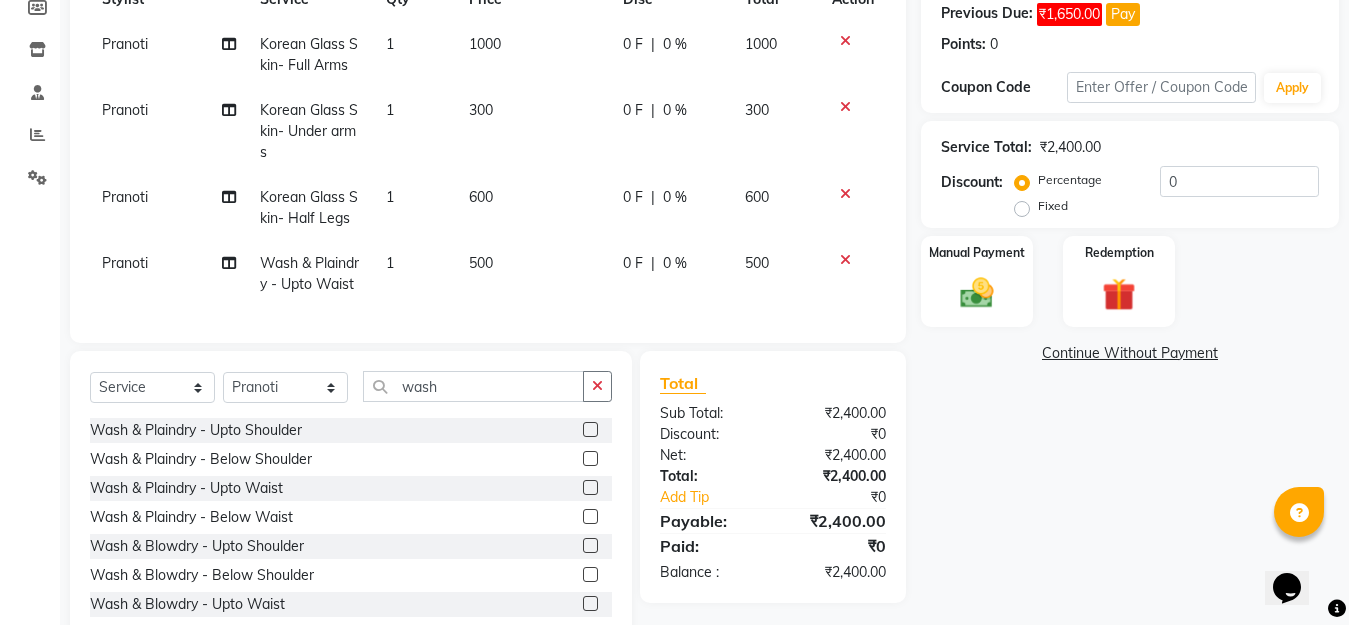 scroll, scrollTop: 310, scrollLeft: 0, axis: vertical 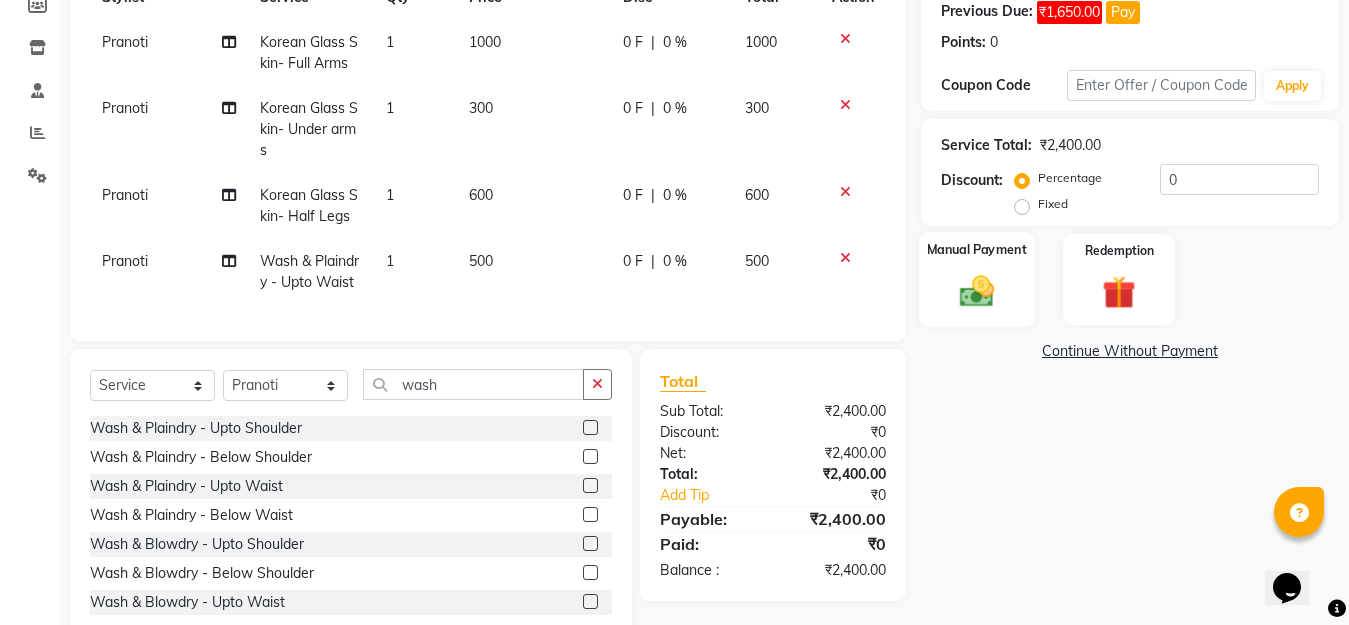click 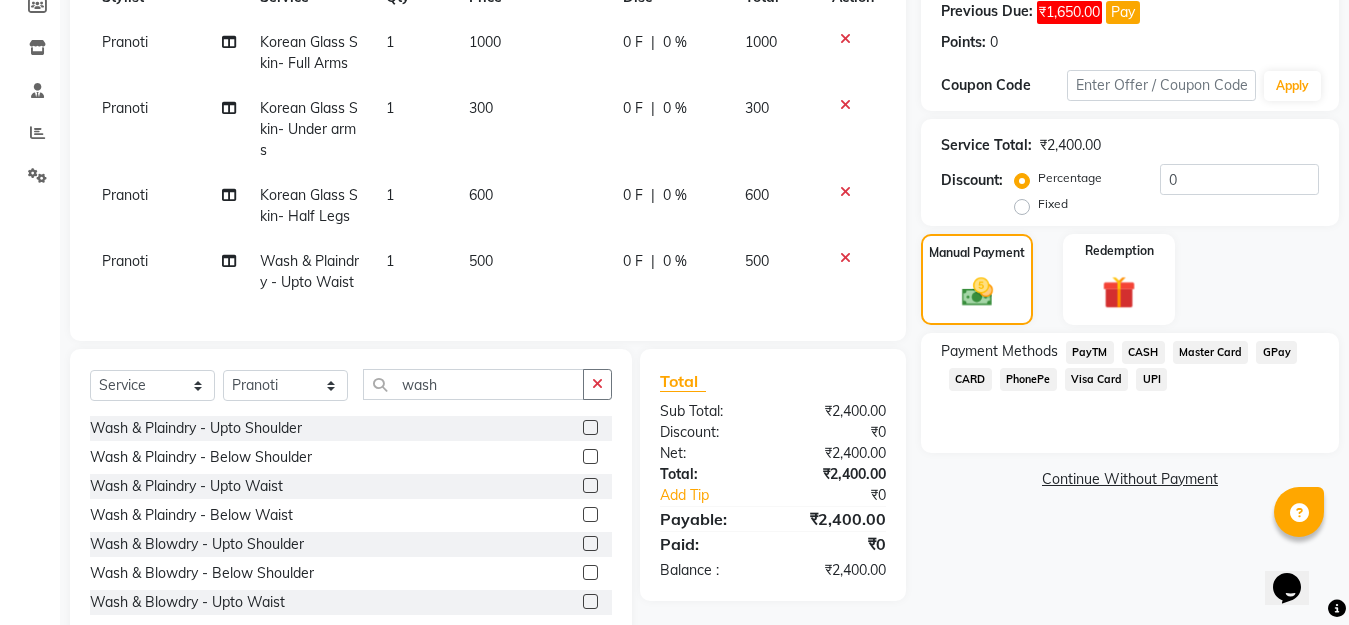 click on "GPay" 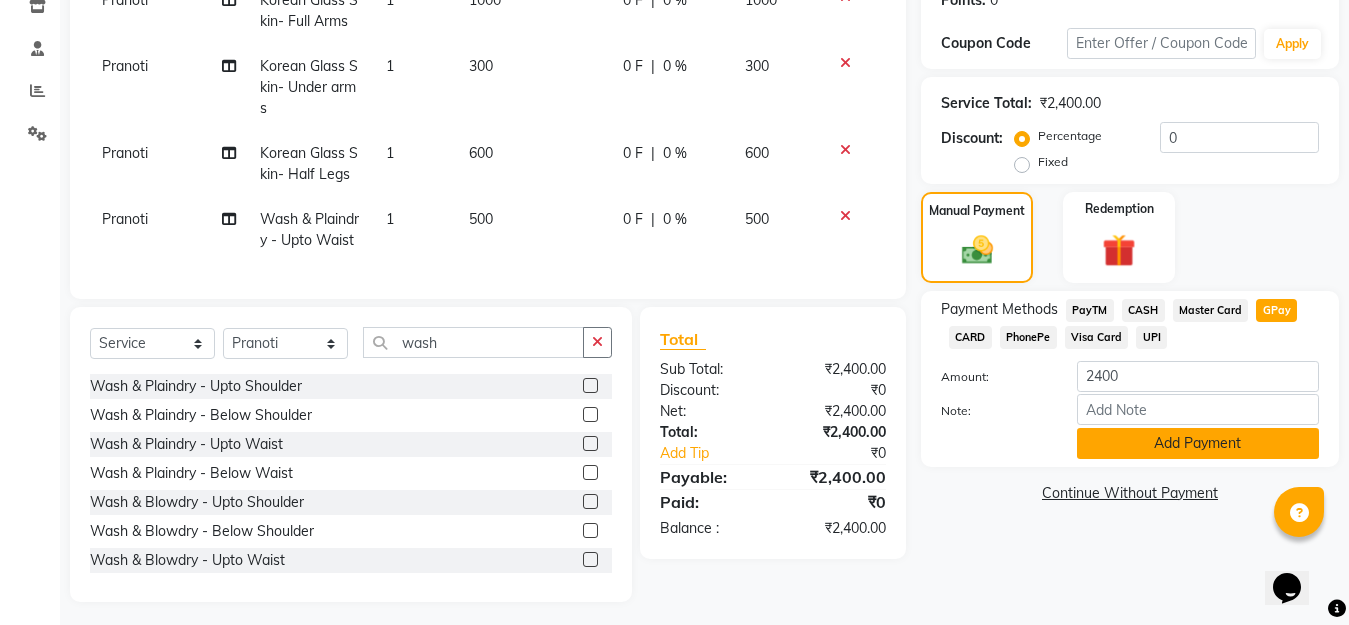 scroll, scrollTop: 376, scrollLeft: 0, axis: vertical 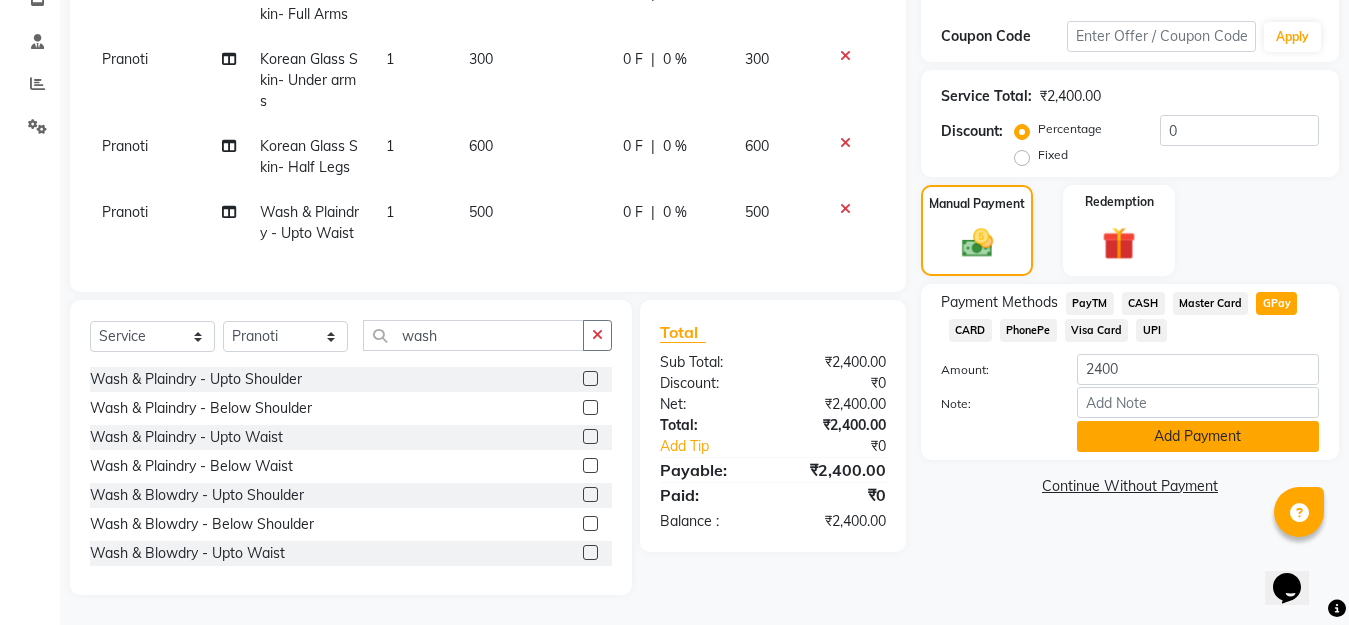 click on "Add Payment" 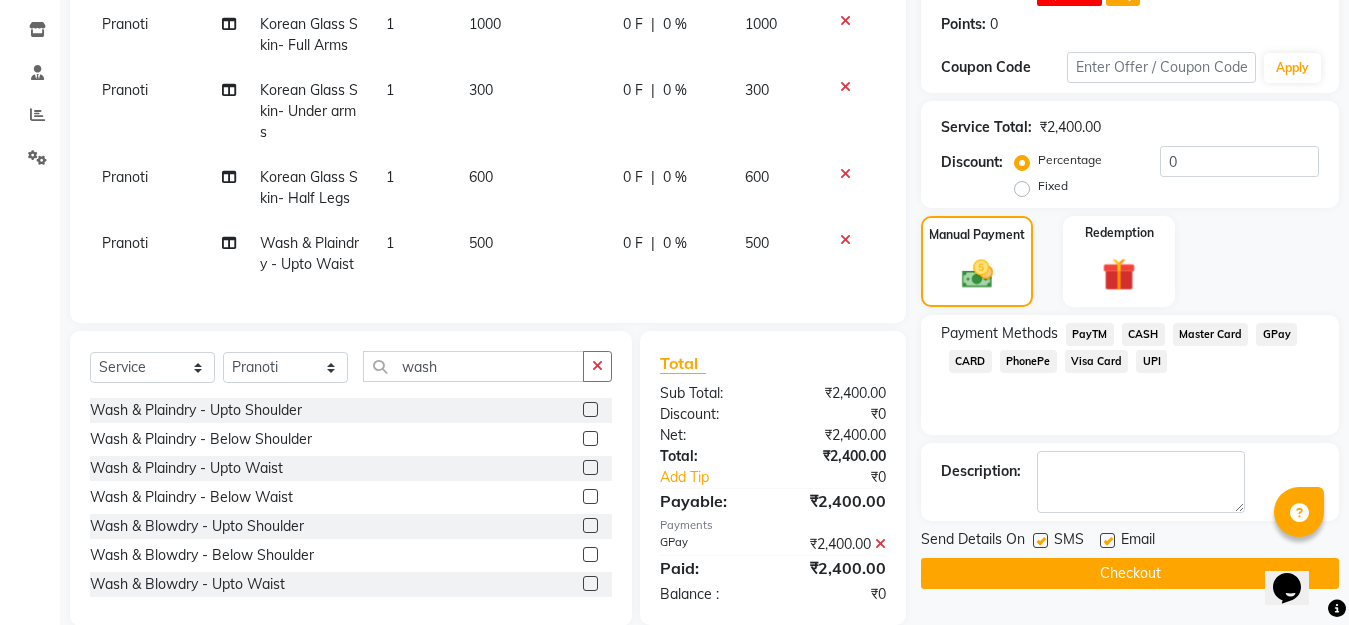 scroll, scrollTop: 376, scrollLeft: 0, axis: vertical 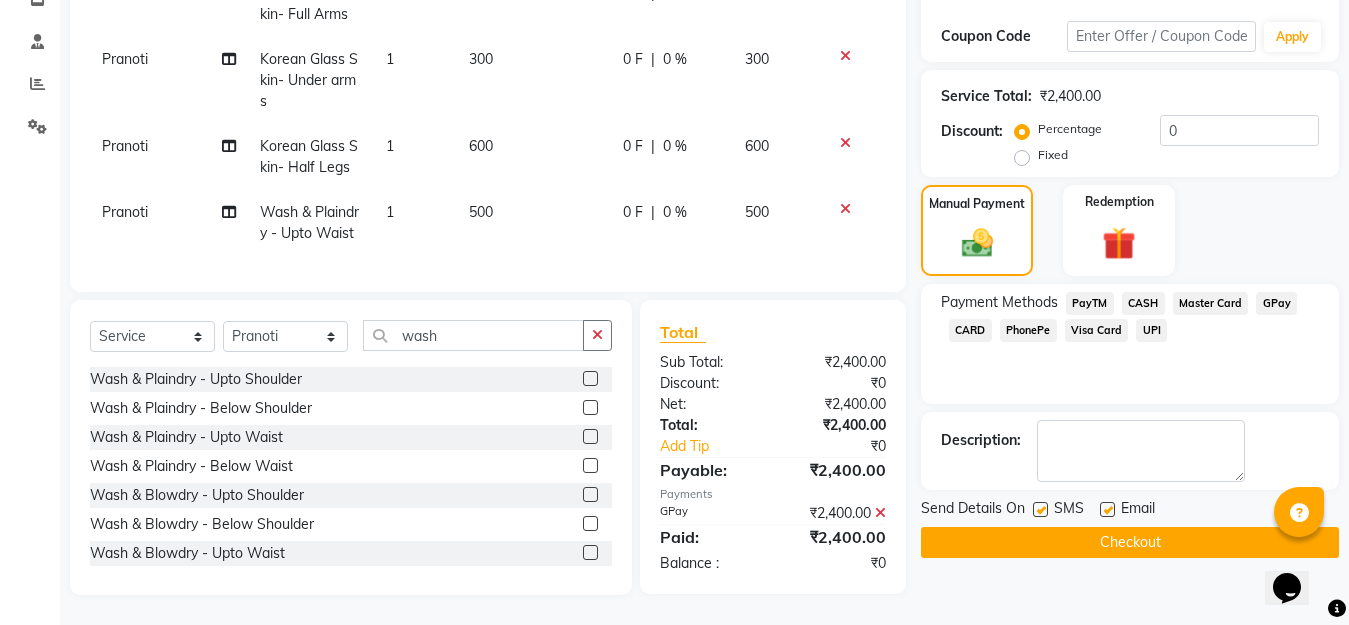 click on "Checkout" 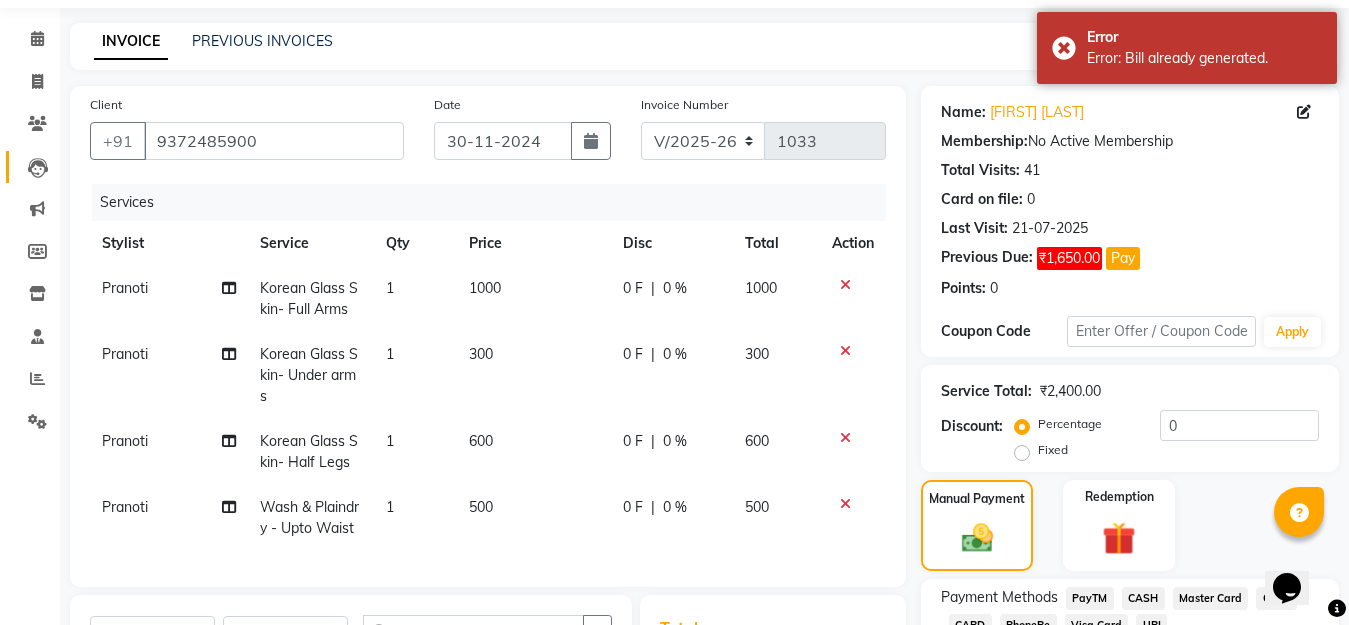 scroll, scrollTop: 100, scrollLeft: 0, axis: vertical 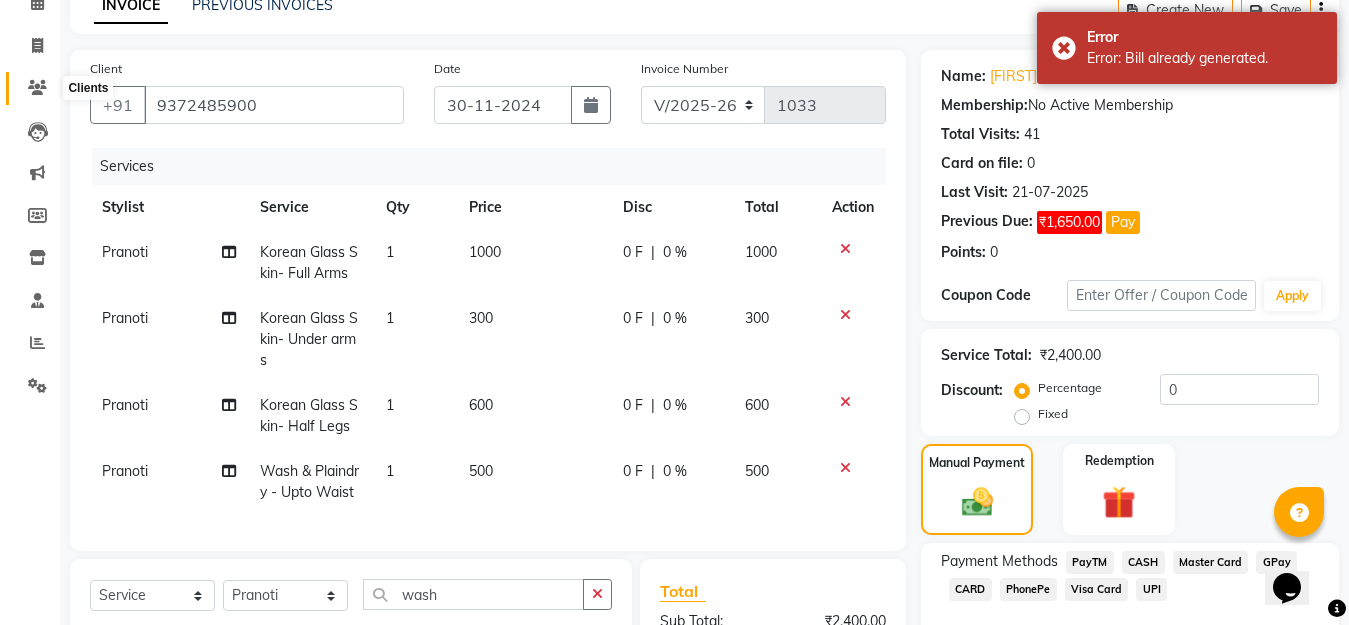click 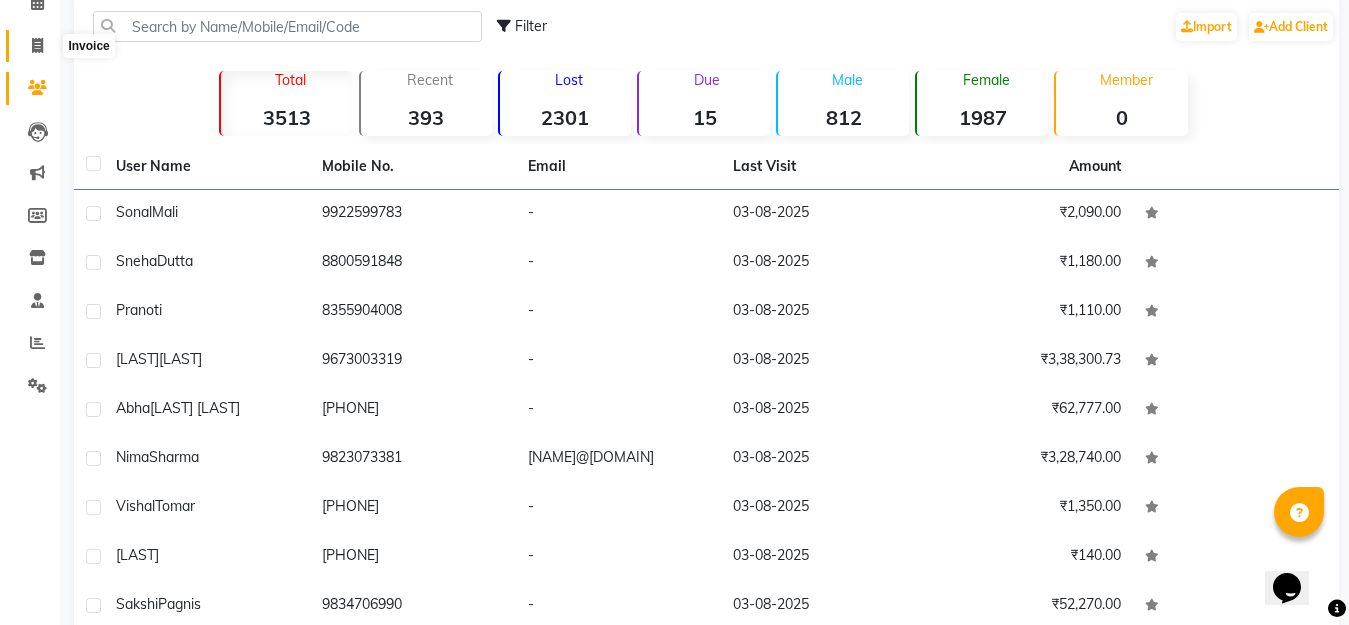 click 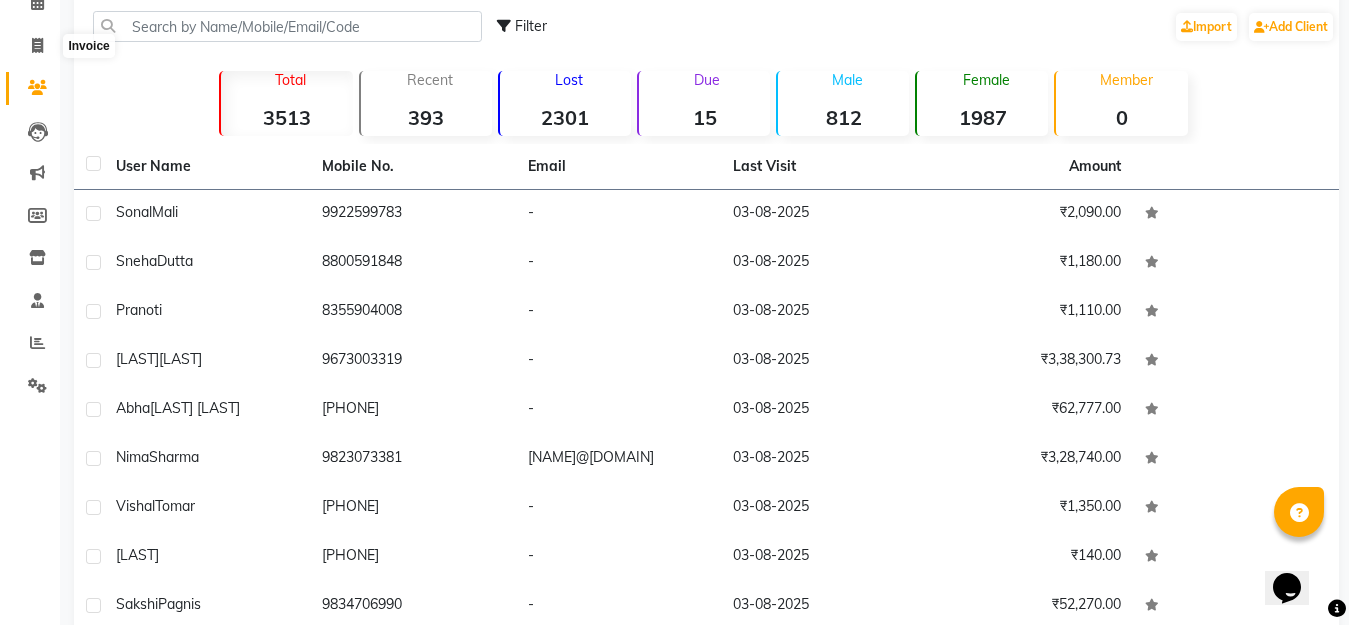 select on "service" 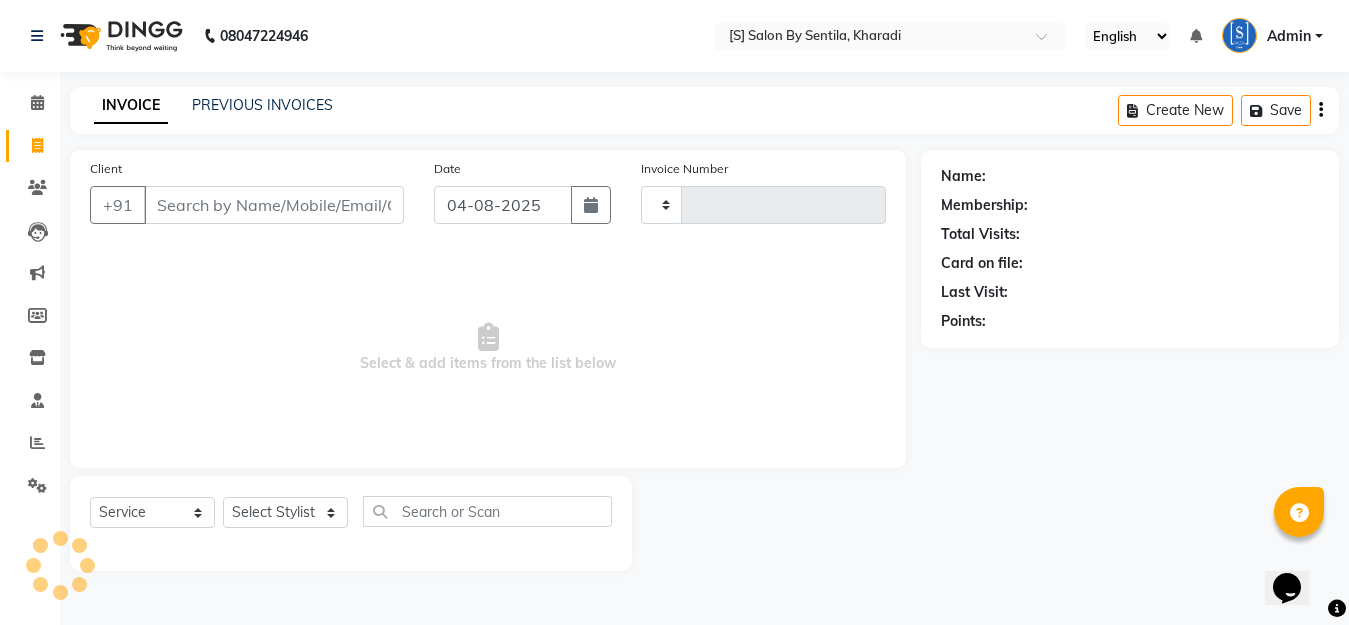 scroll, scrollTop: 0, scrollLeft: 0, axis: both 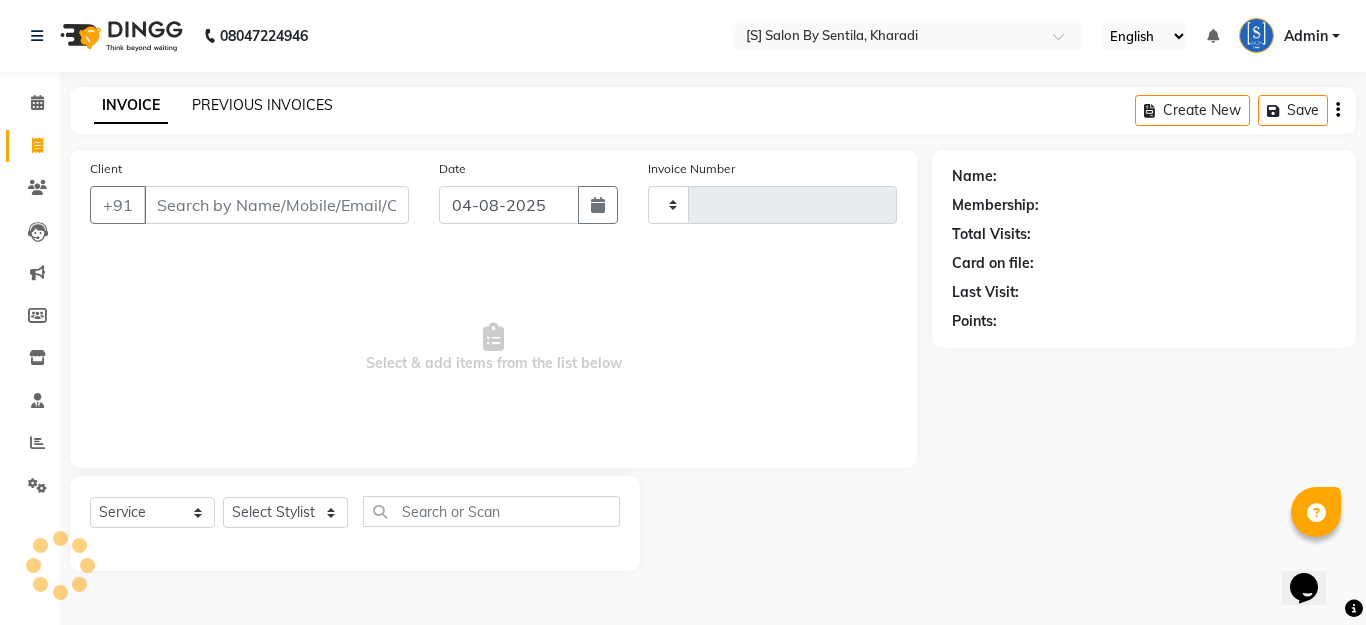 type on "1033" 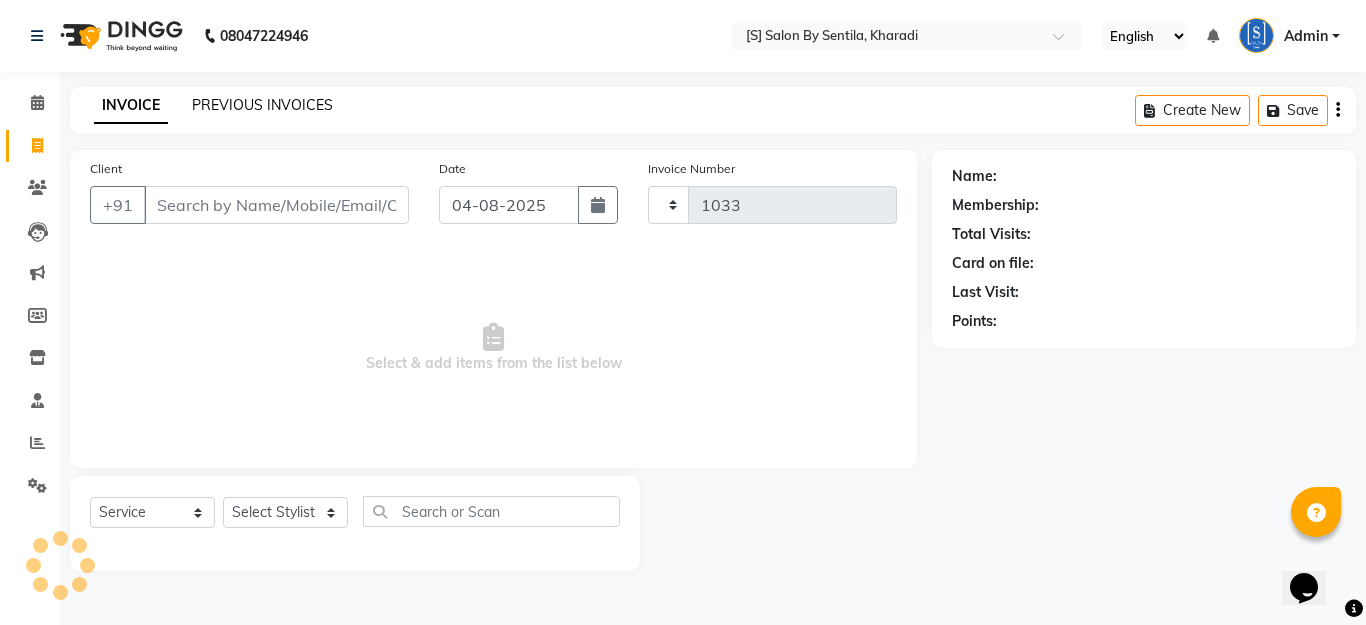 select on "45" 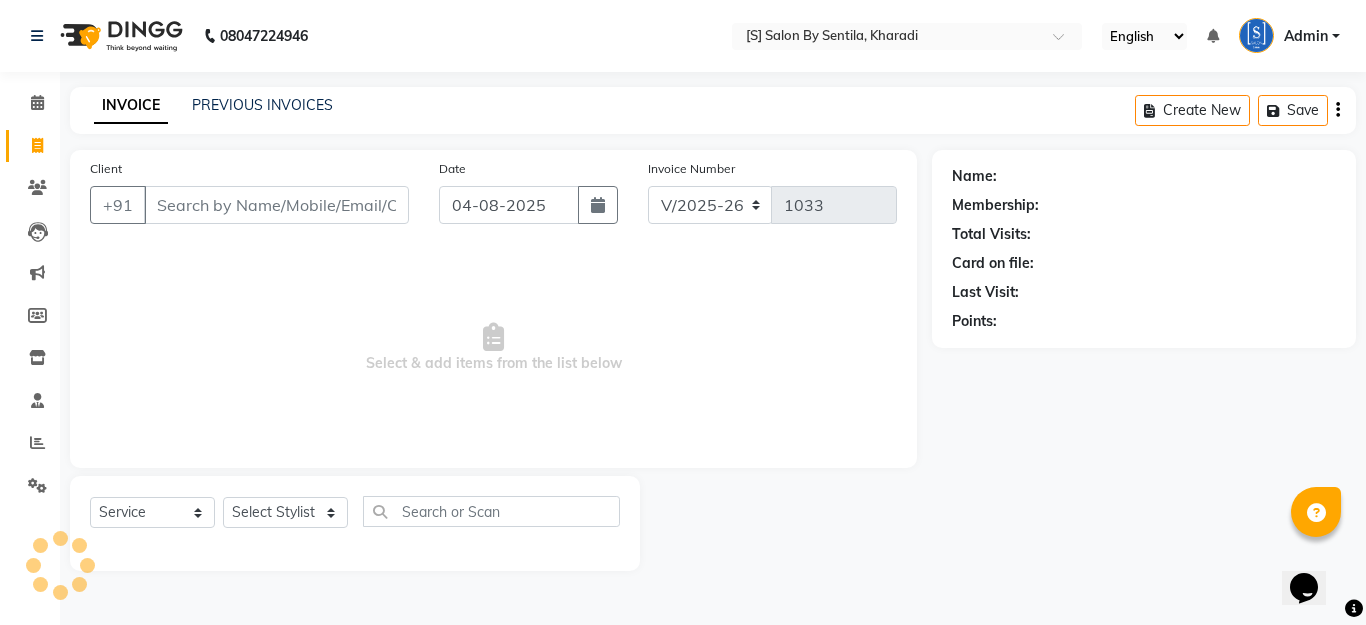 click on "Client" at bounding box center (276, 205) 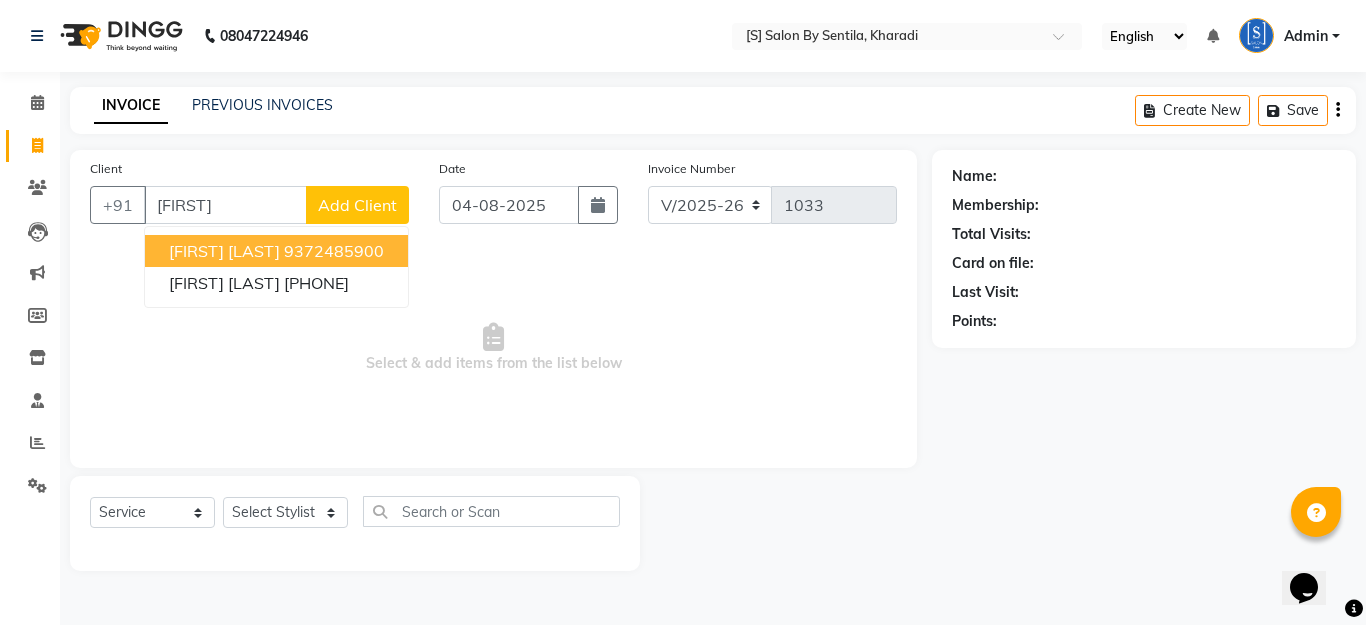 click on "9372485900" at bounding box center (334, 251) 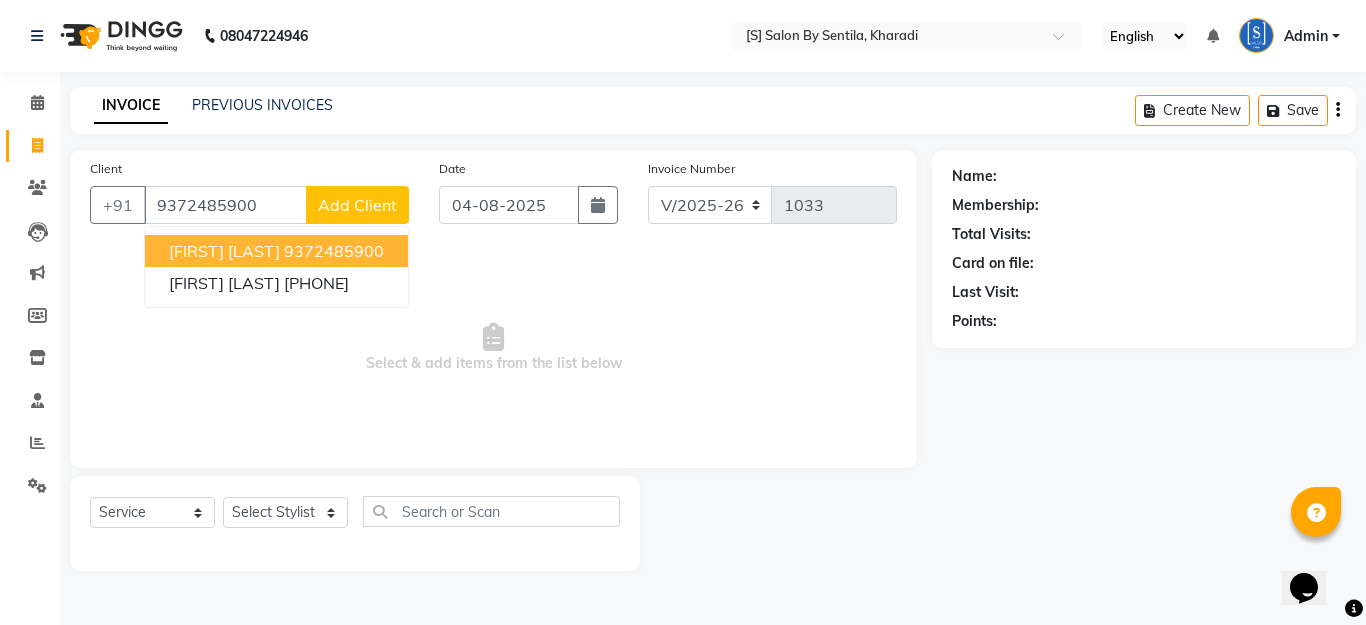 type on "9372485900" 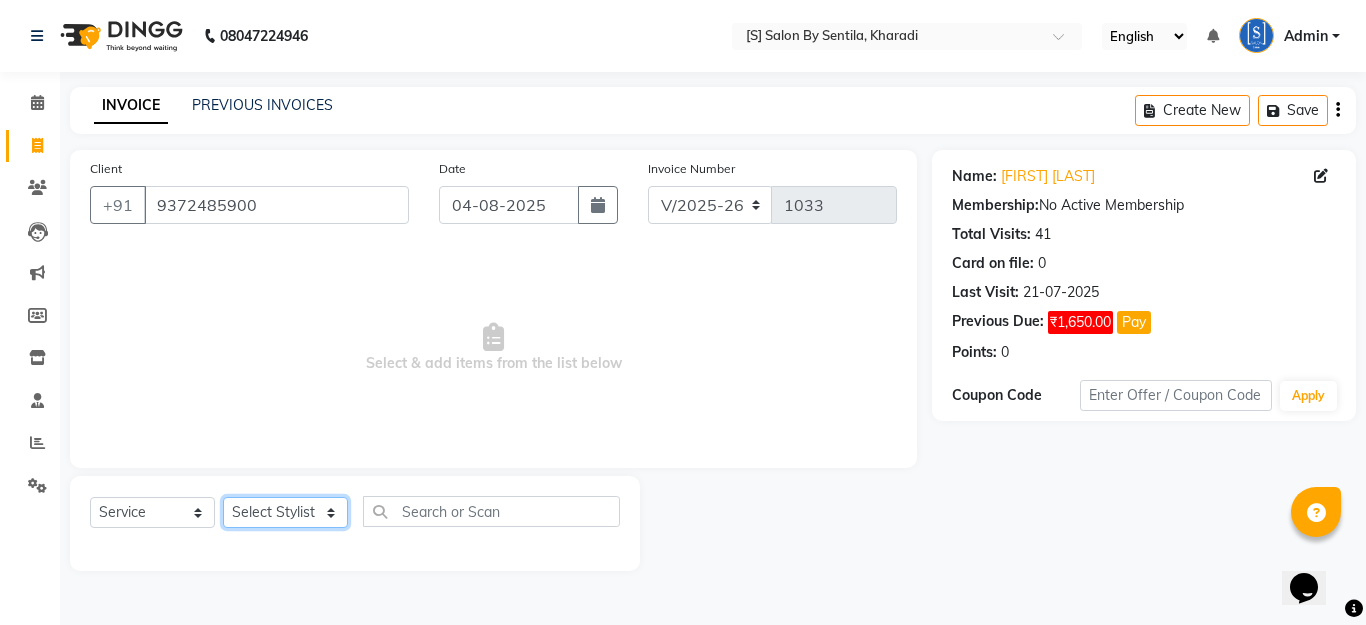 click on "Select Stylist Aarti Beautician Demnao Pranoti Rahim  Sentila Zaiba" 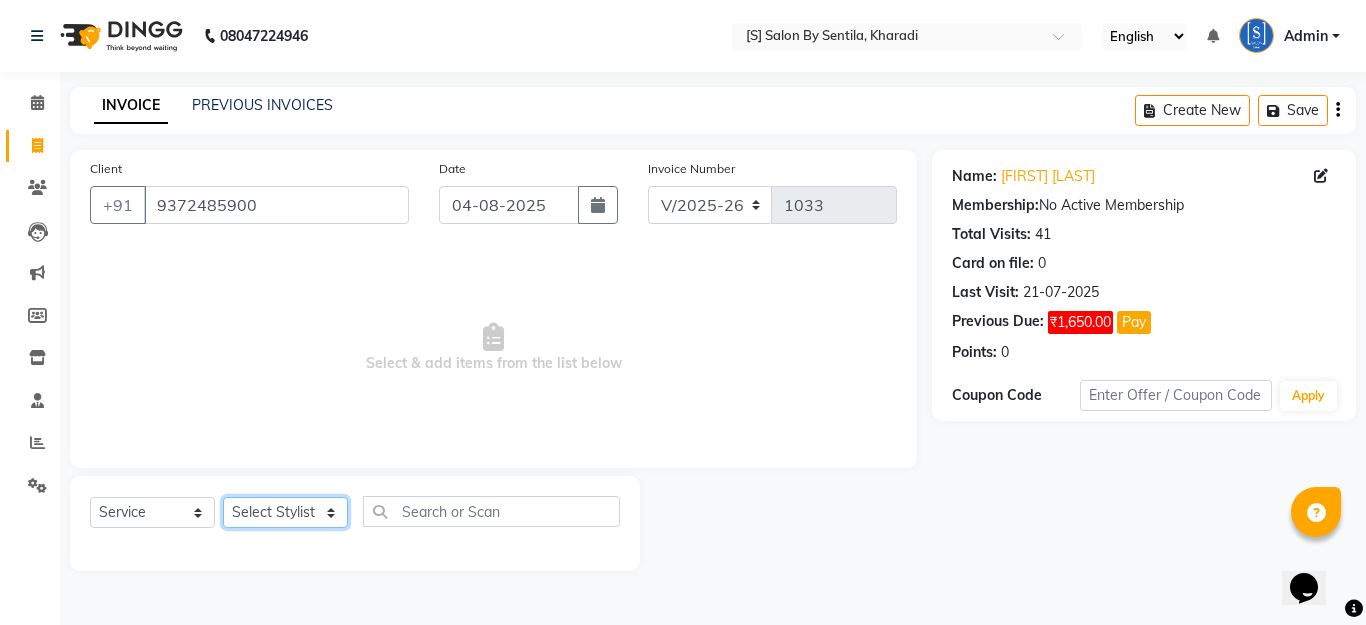 select on "4280" 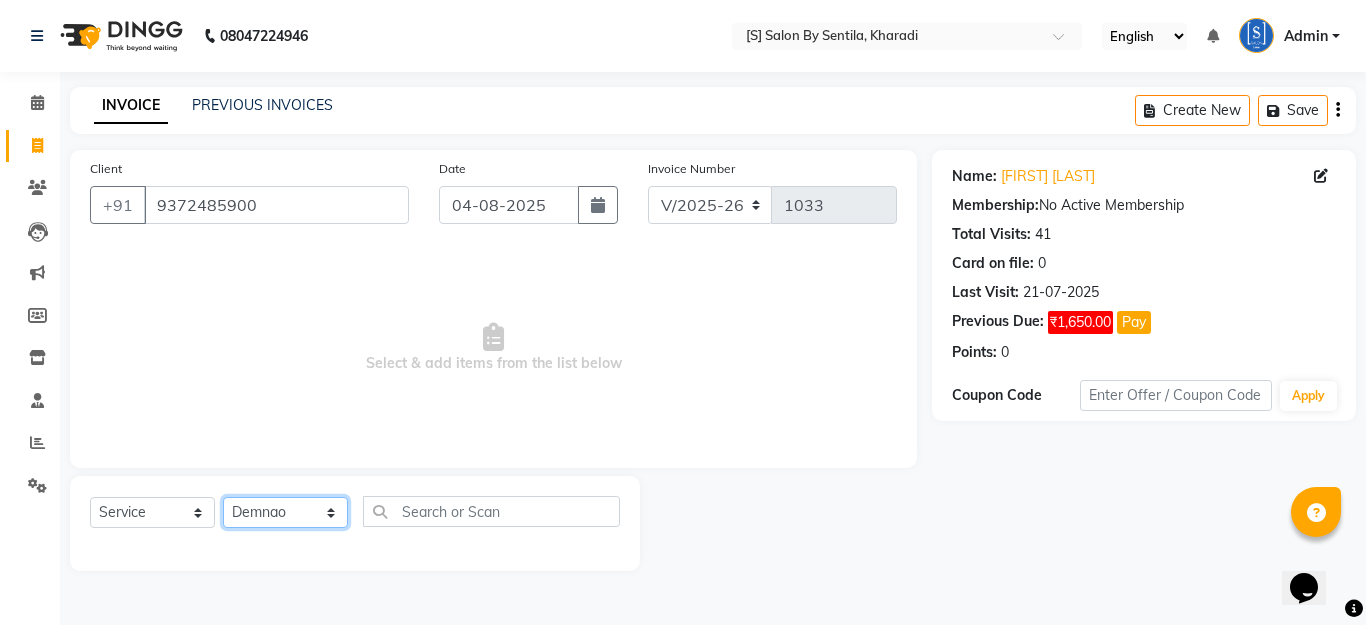 click on "Select Stylist Aarti Beautician Demnao Pranoti Rahim  Sentila Zaiba" 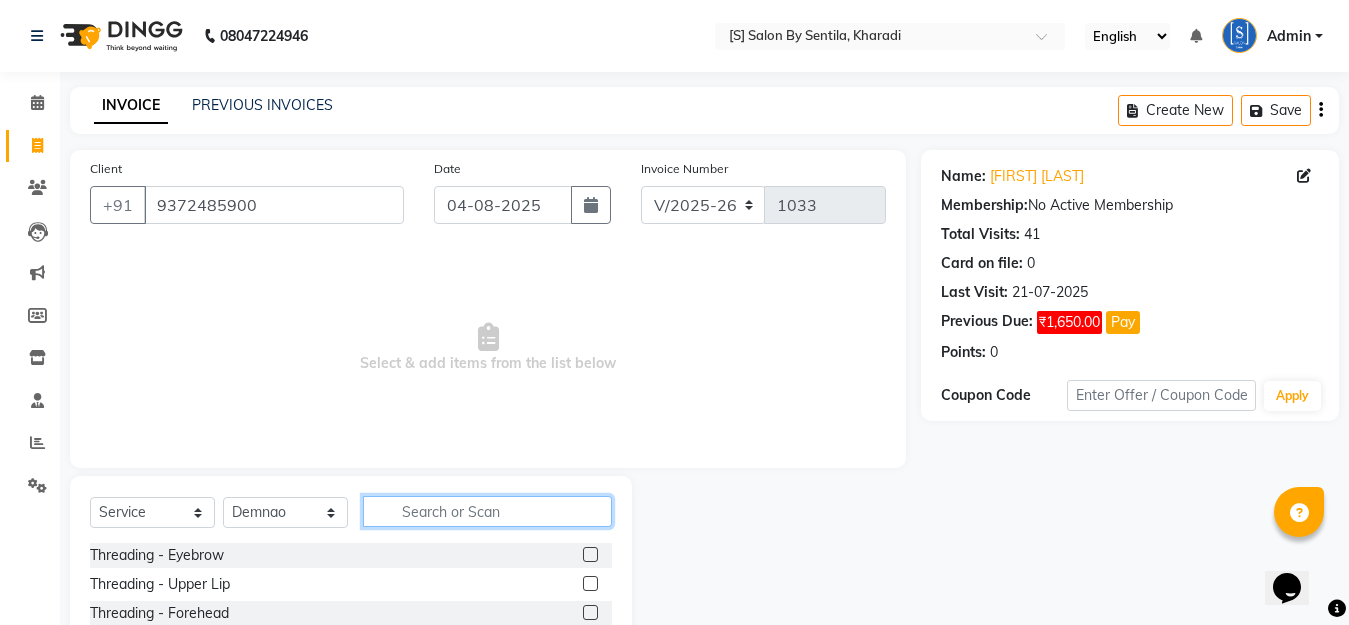 click 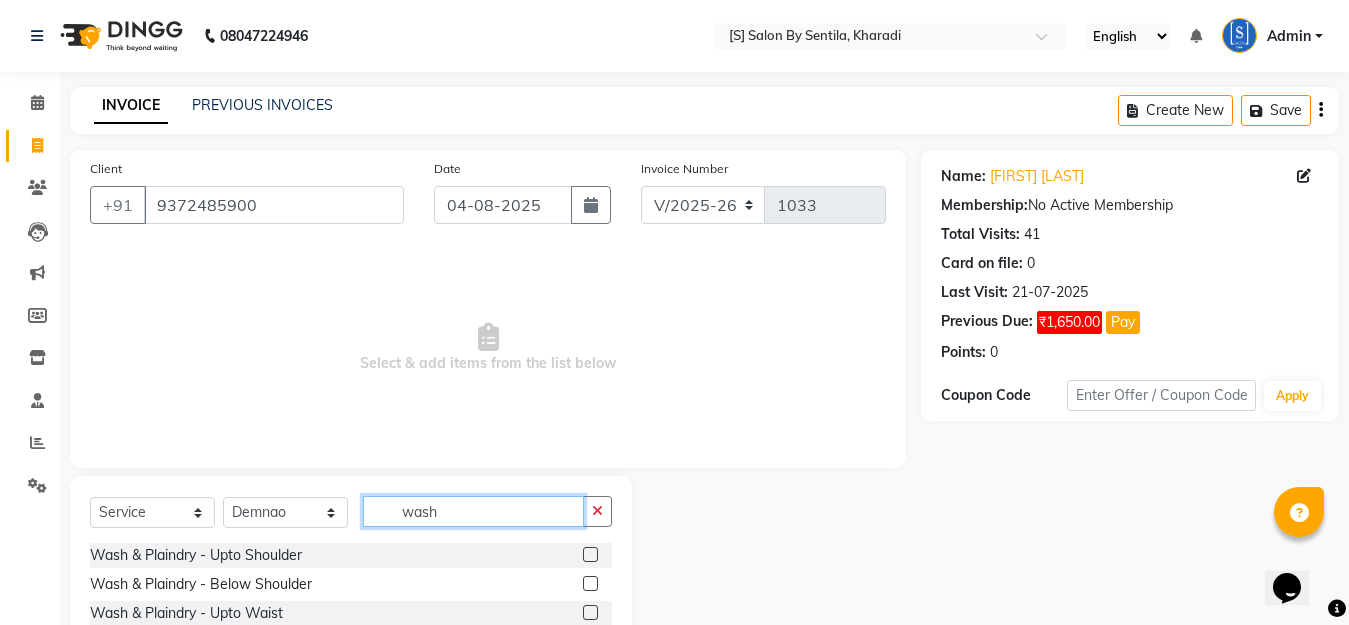 type on "wash" 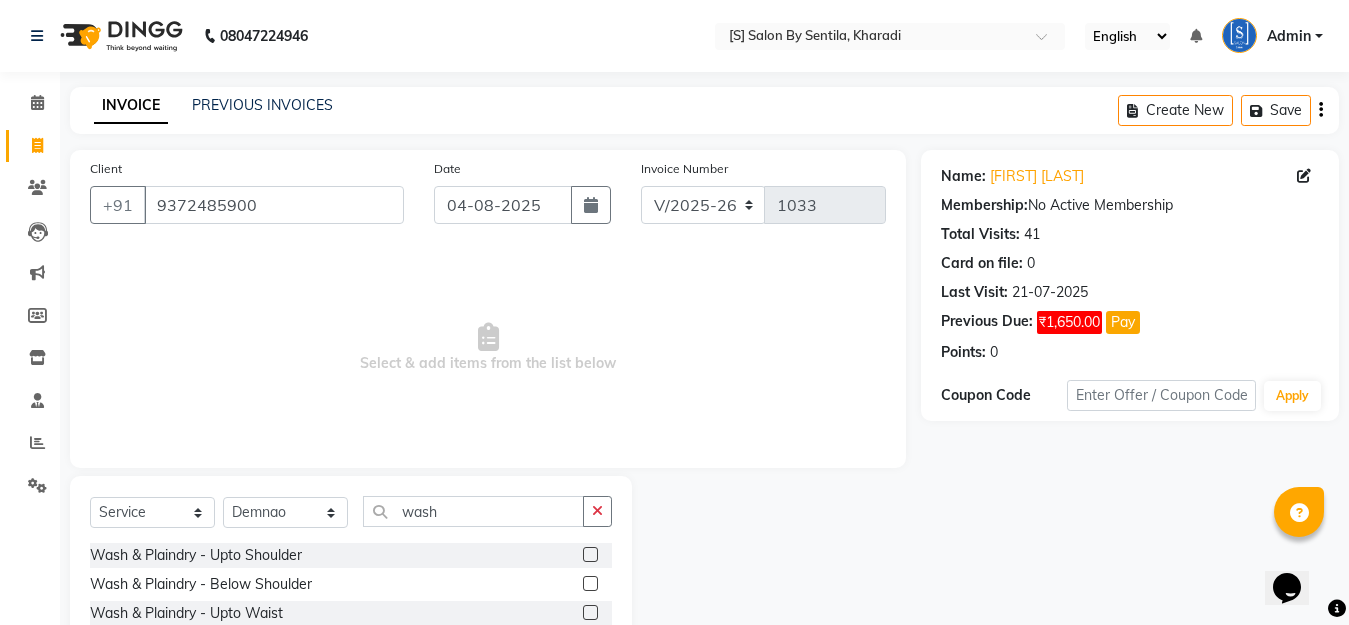 click 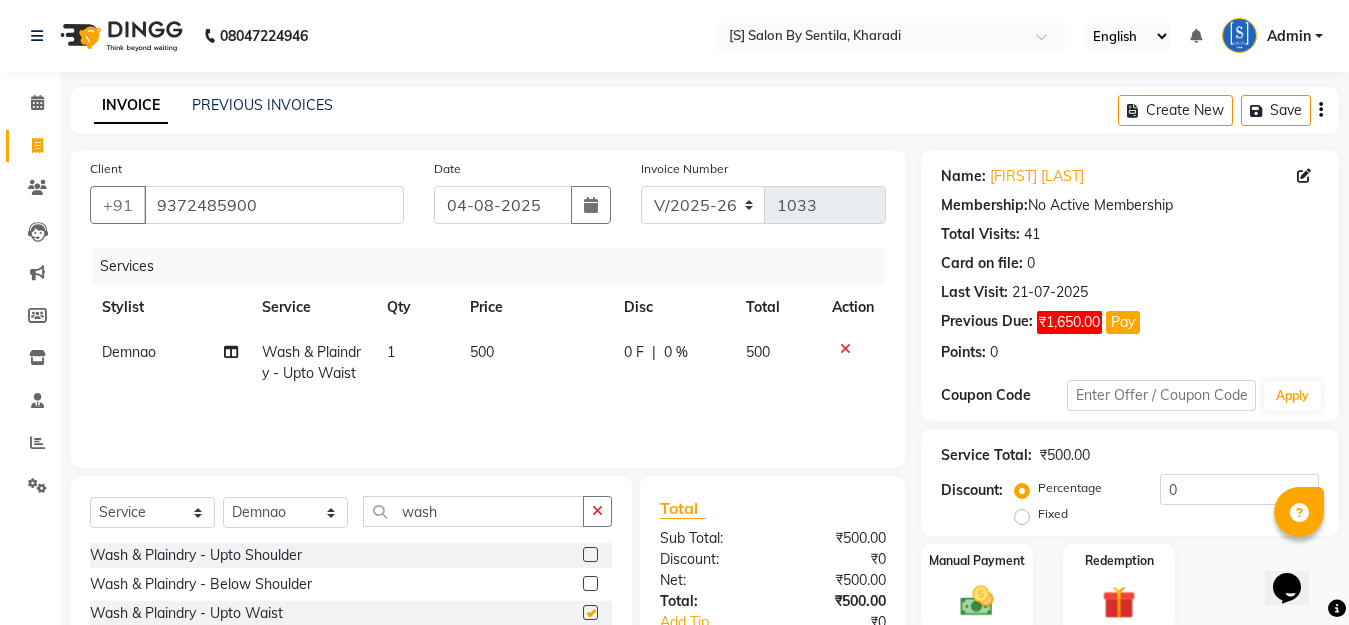 checkbox on "false" 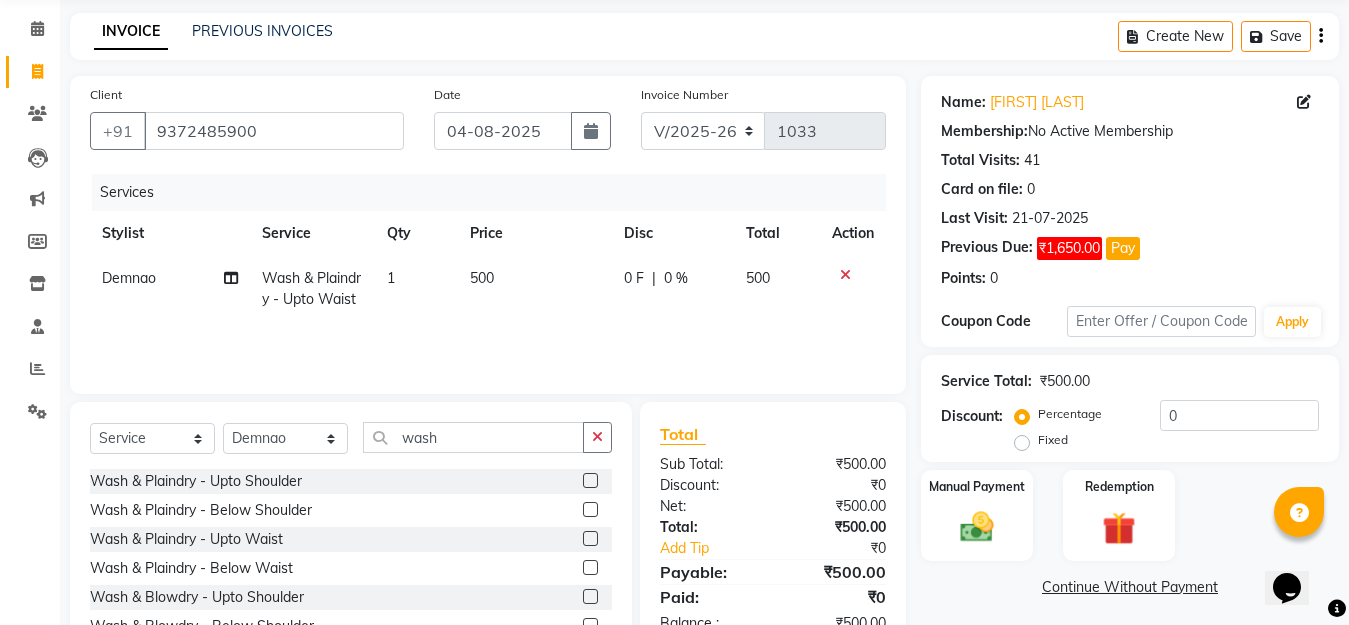 scroll, scrollTop: 176, scrollLeft: 0, axis: vertical 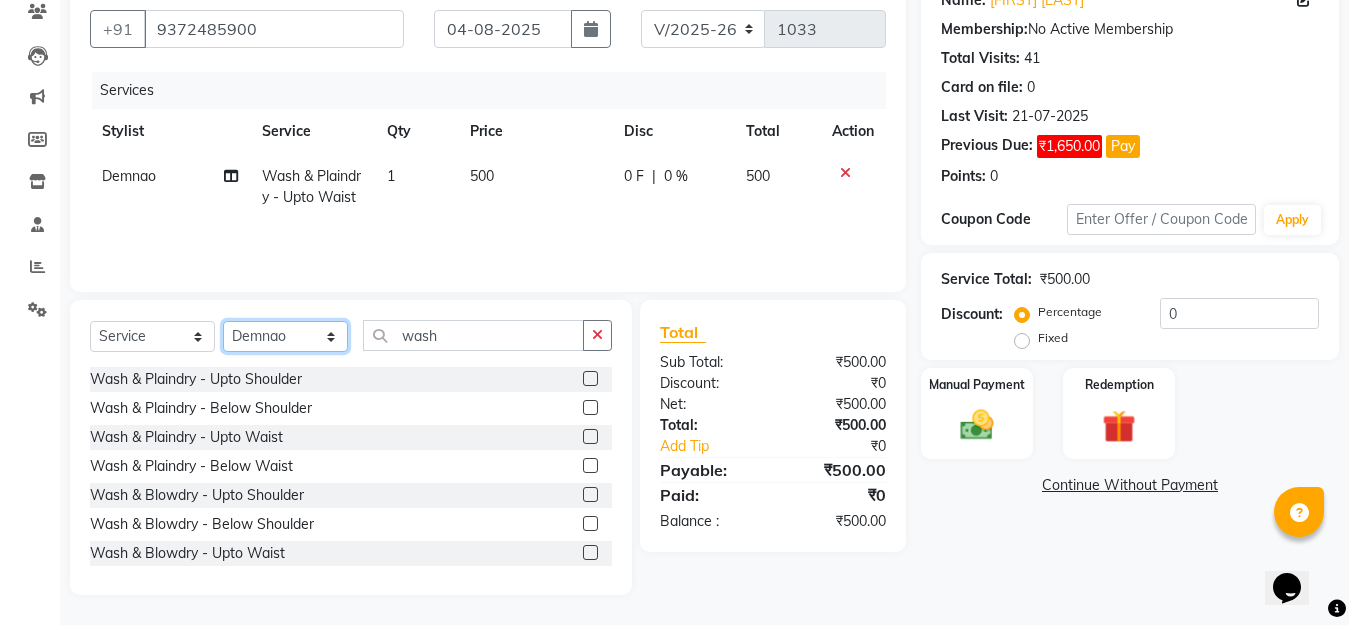click on "Select Stylist Aarti Beautician Demnao Pranoti Rahim  Sentila Zaiba" 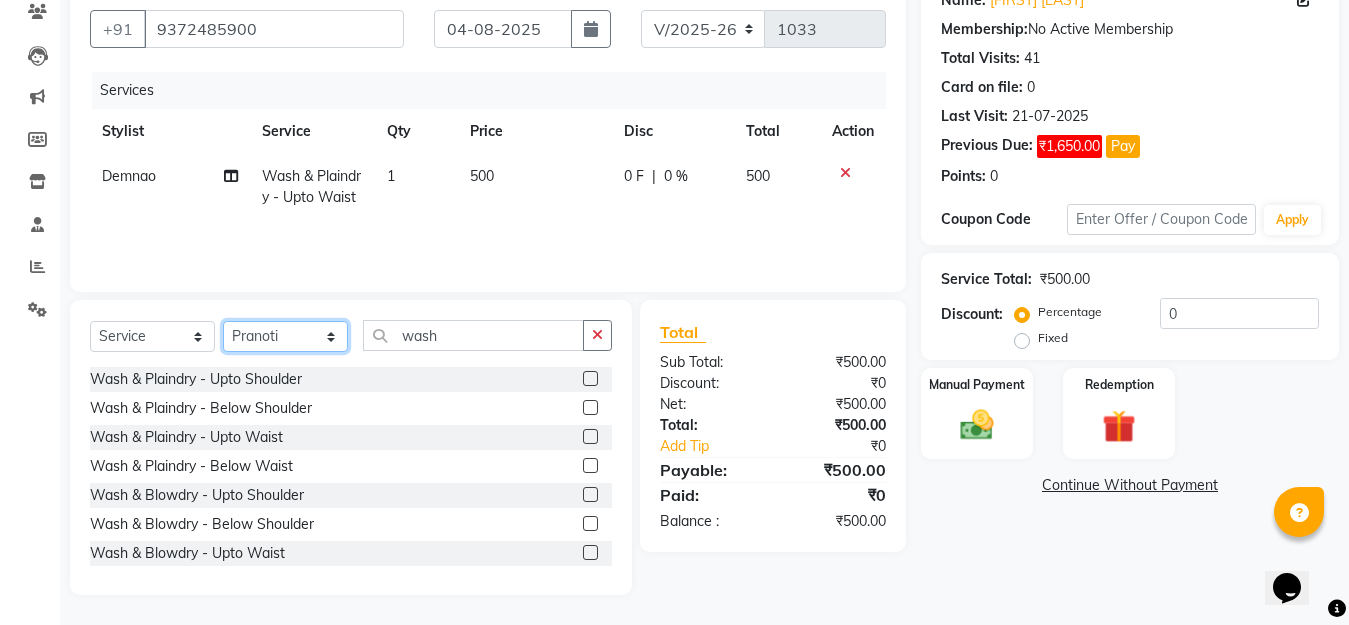 click on "Select Stylist Aarti Beautician Demnao Pranoti Rahim  Sentila Zaiba" 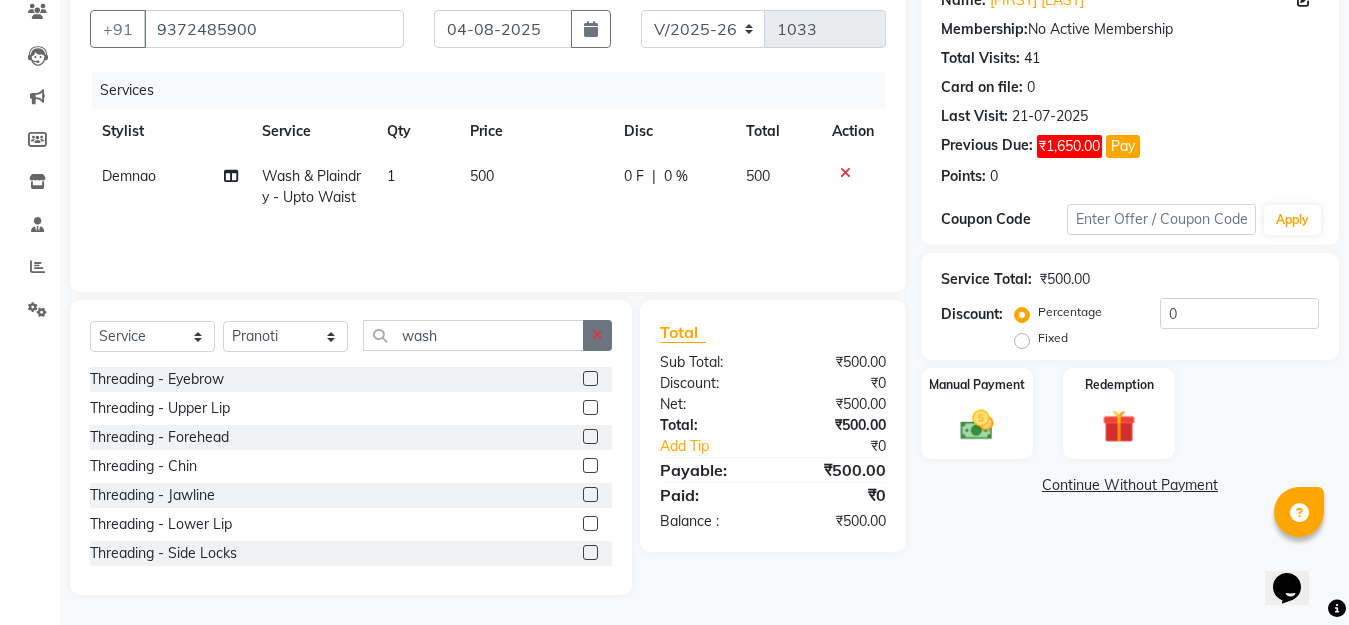click 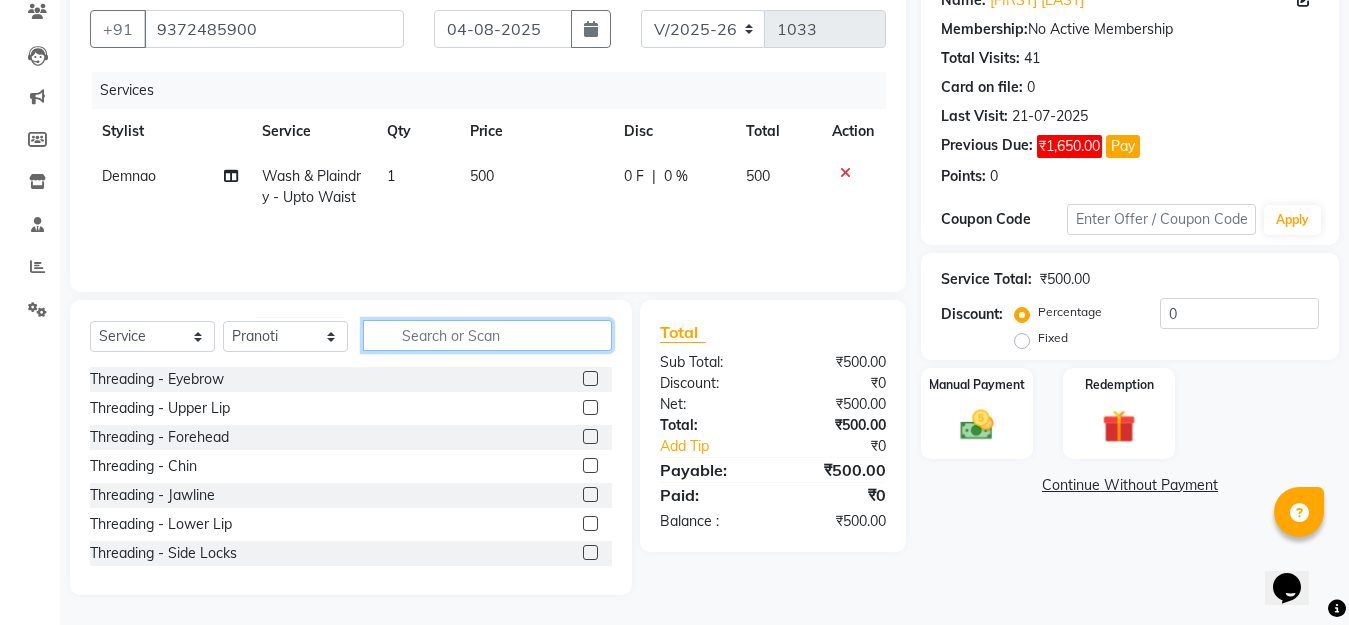 drag, startPoint x: 472, startPoint y: 347, endPoint x: 437, endPoint y: 365, distance: 39.357338 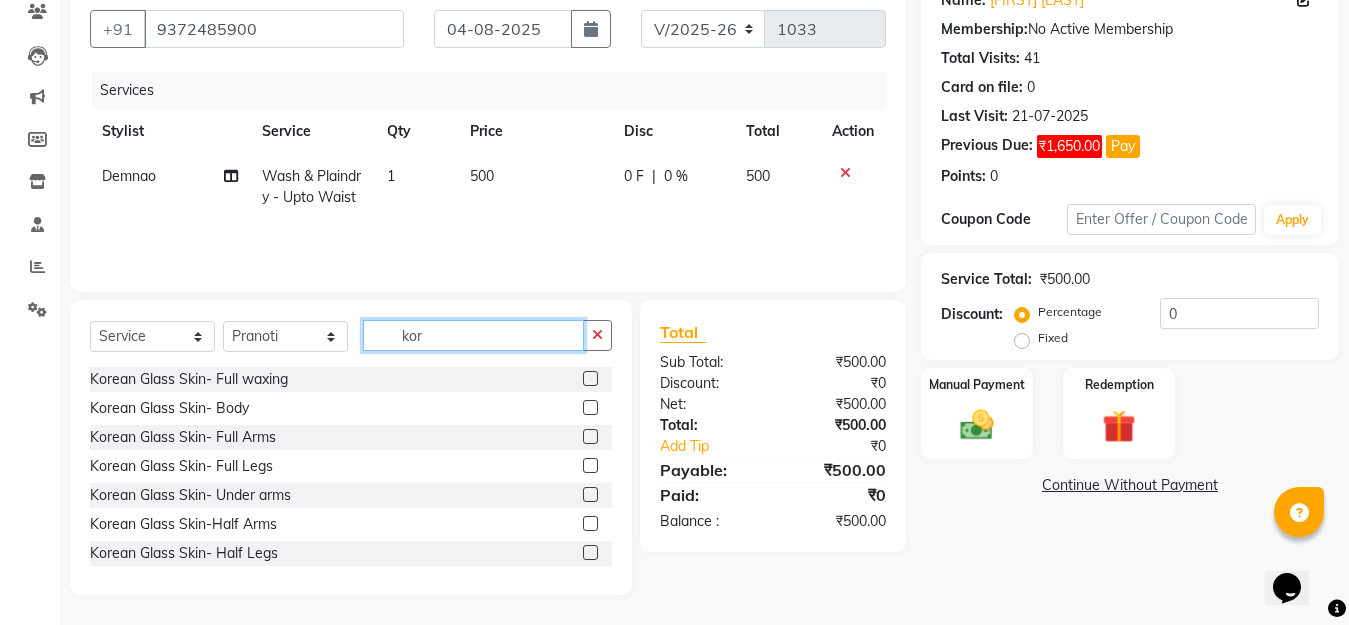 type on "kor" 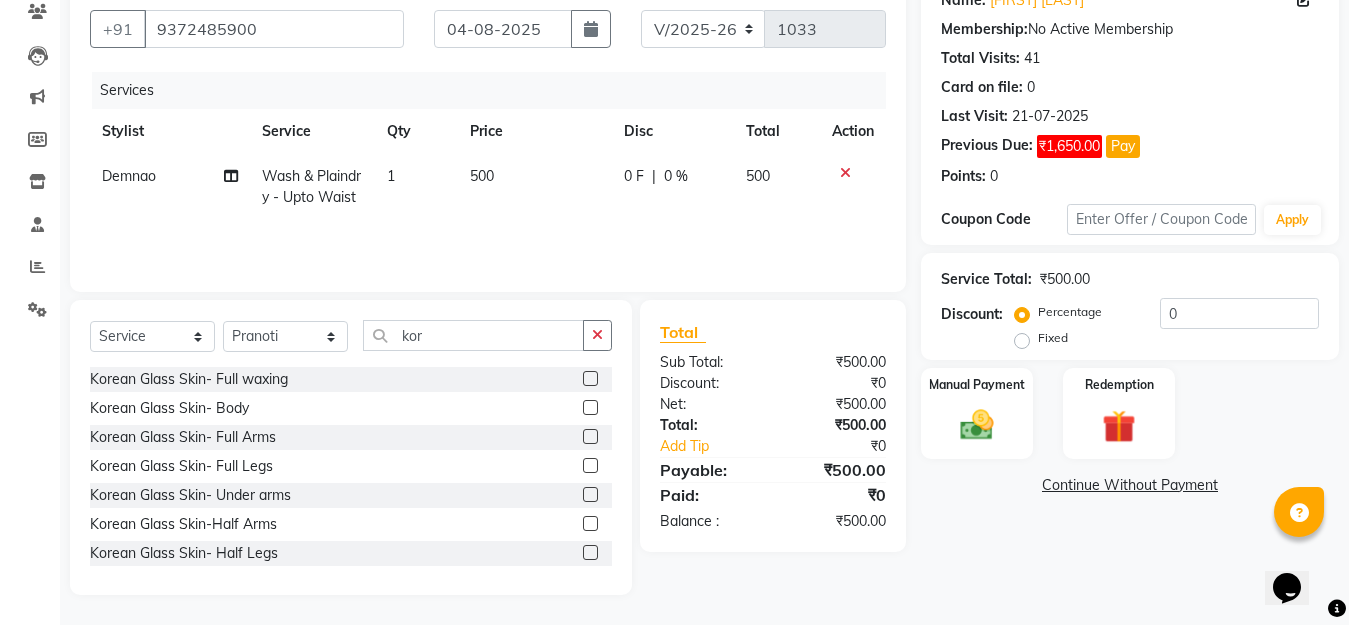 click 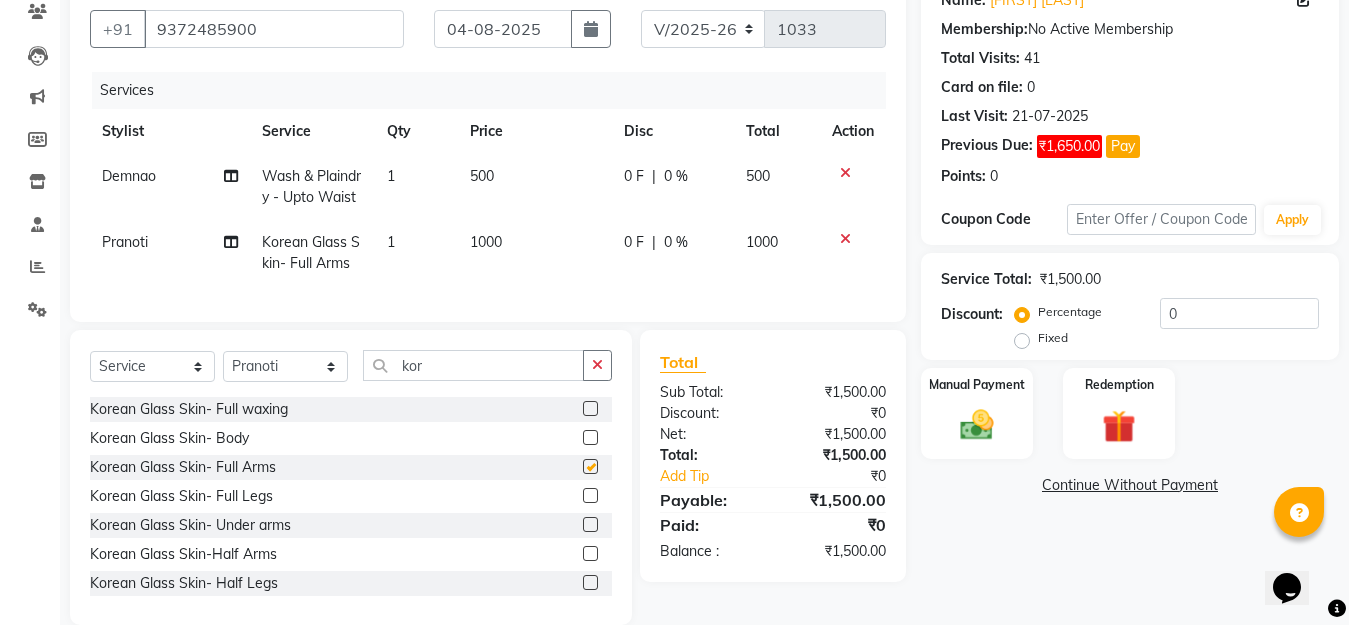 checkbox on "false" 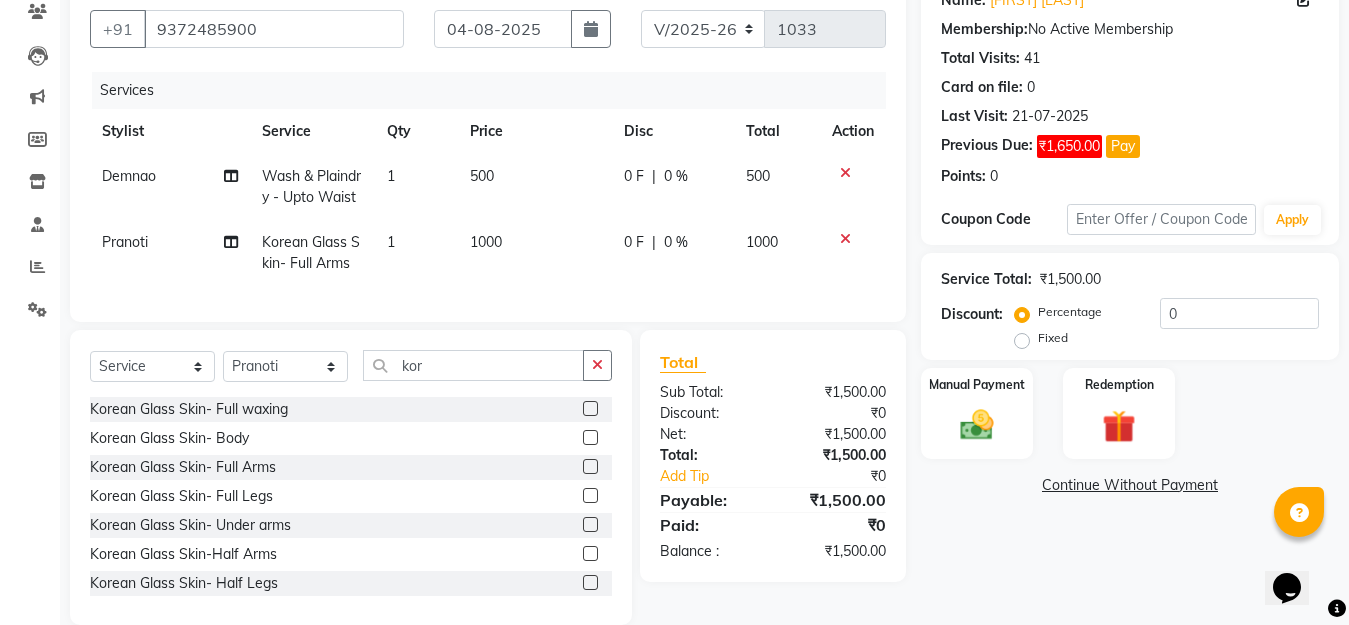 click 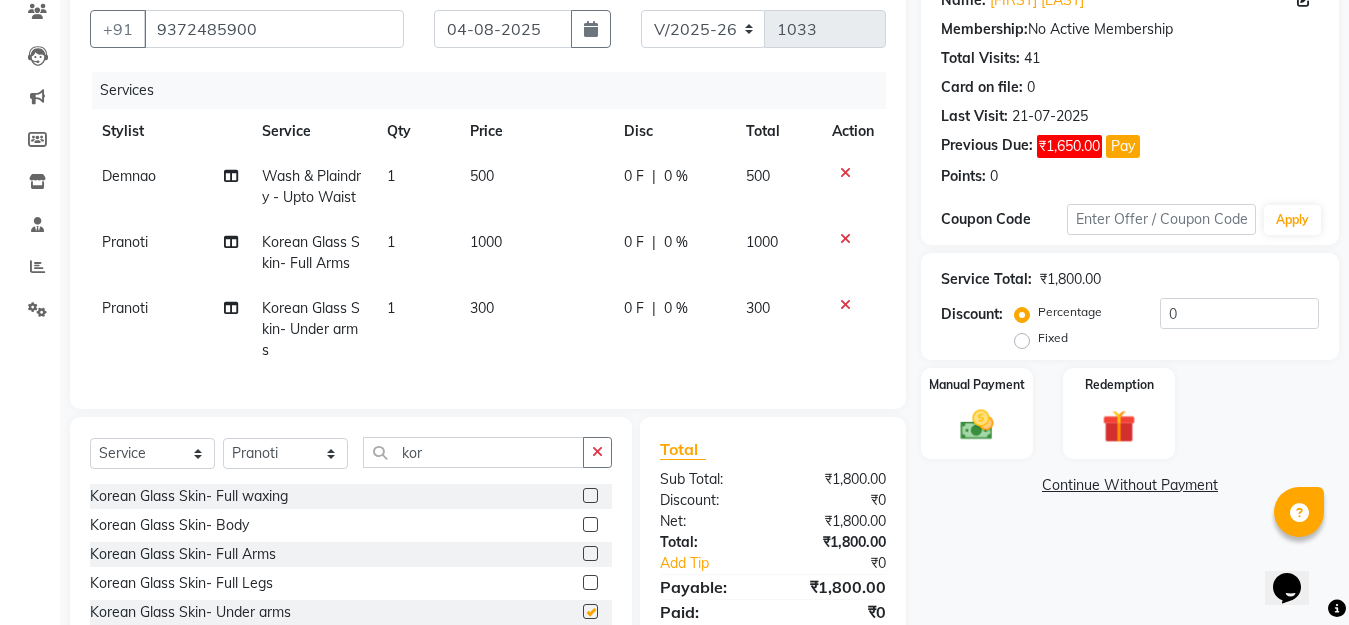checkbox on "false" 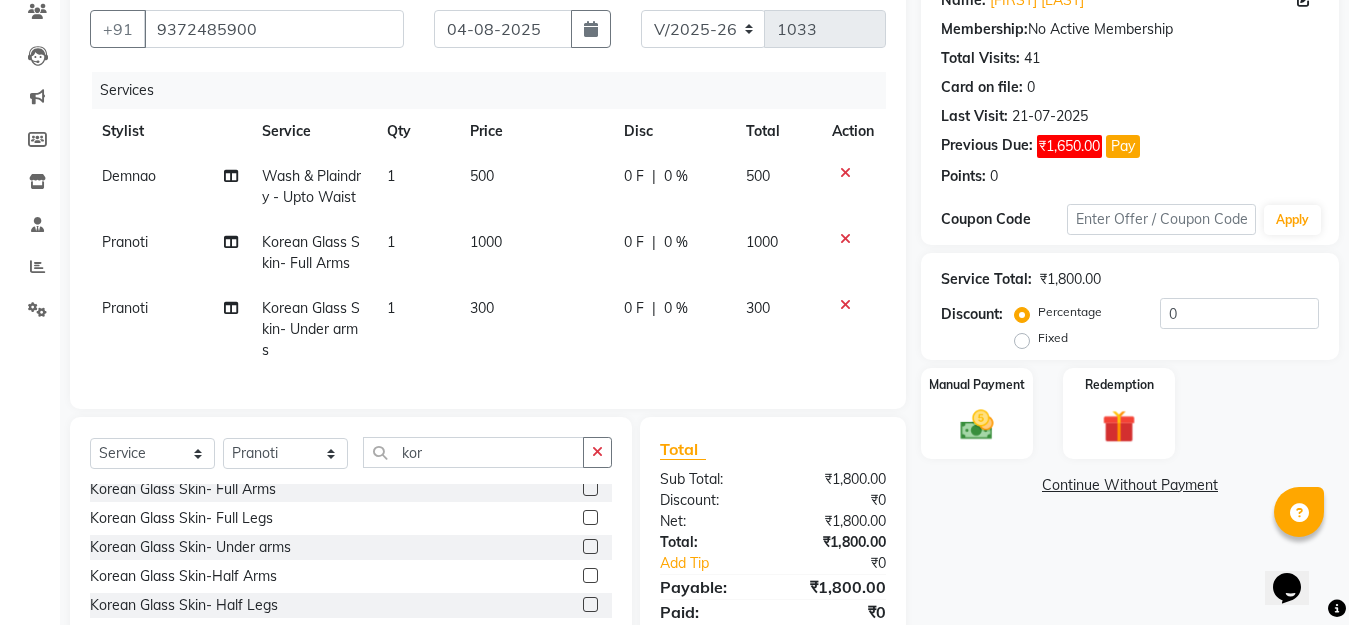 scroll, scrollTop: 206, scrollLeft: 0, axis: vertical 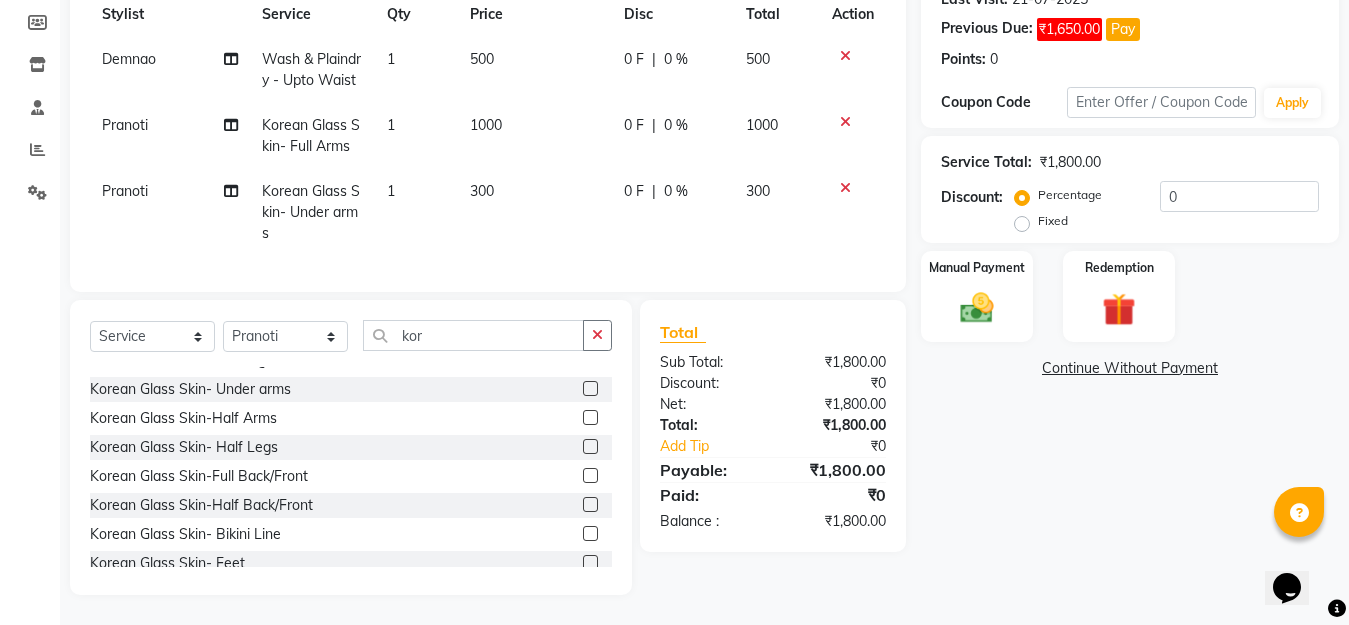 click 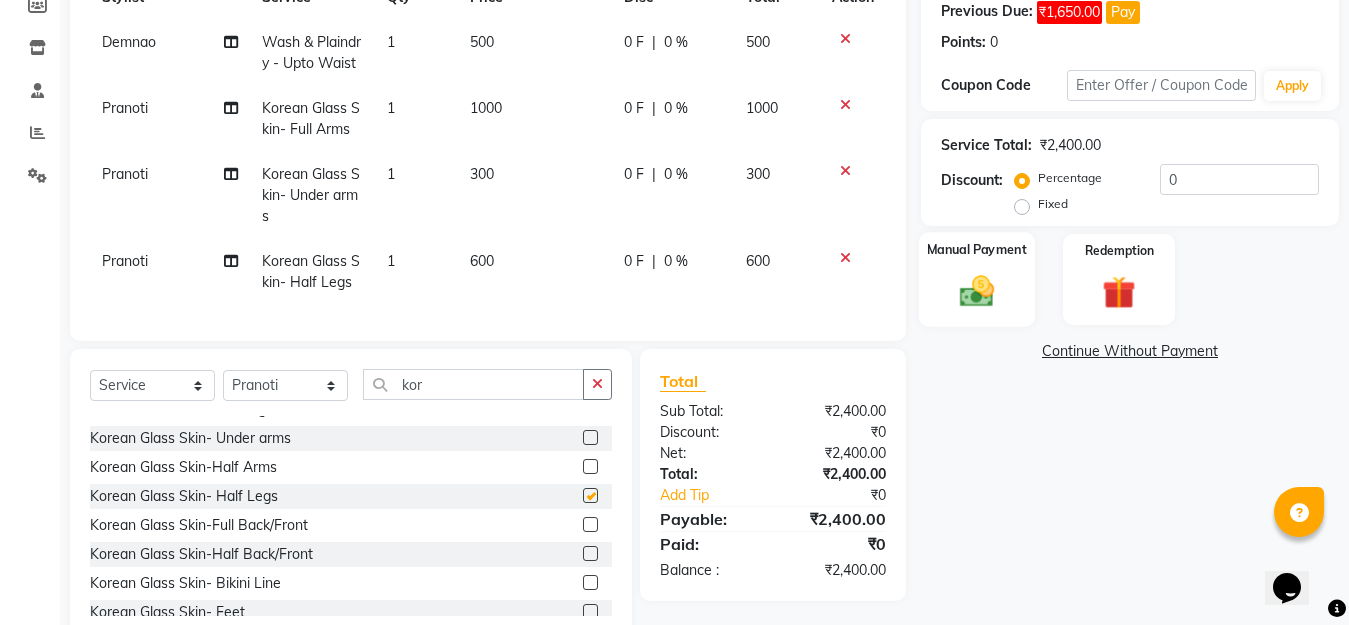 checkbox on "false" 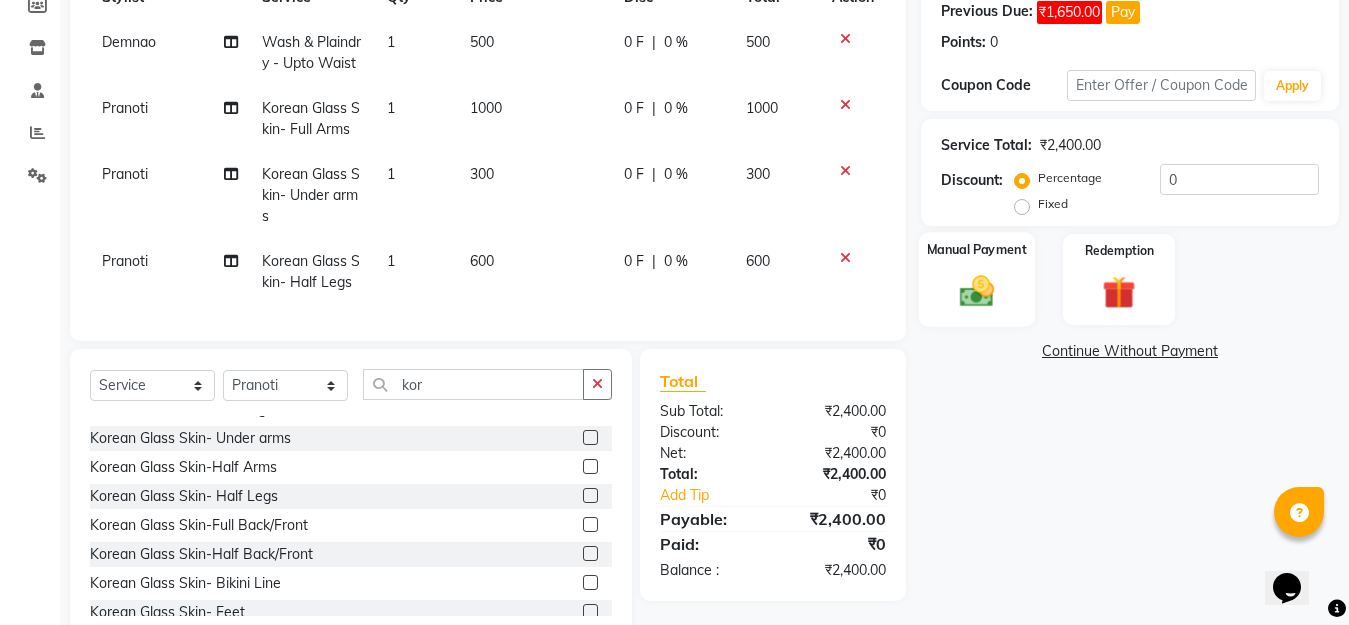 click 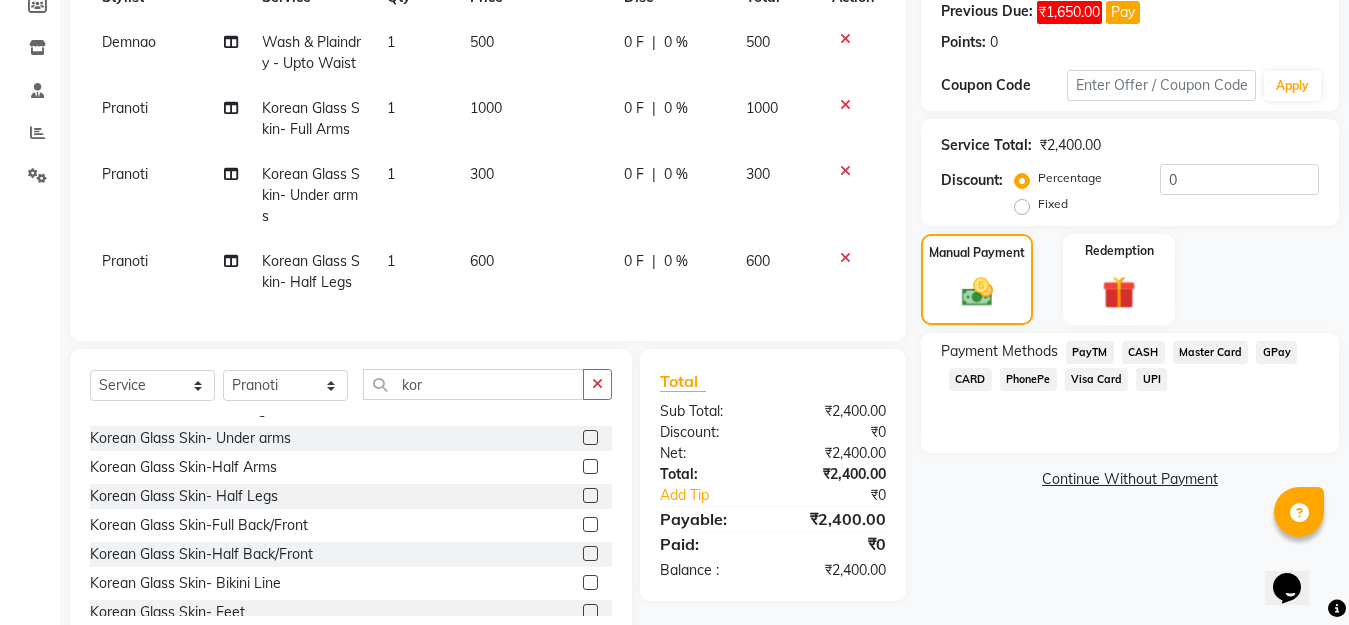 click on "GPay" 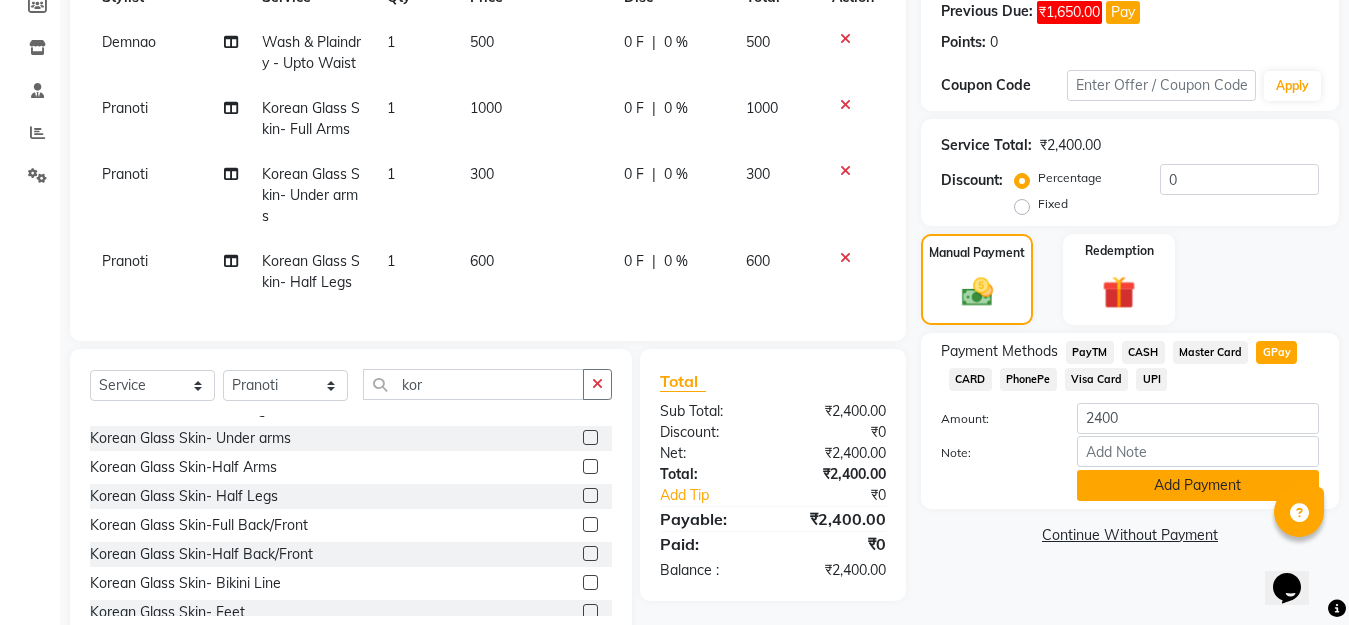 click on "Add Payment" 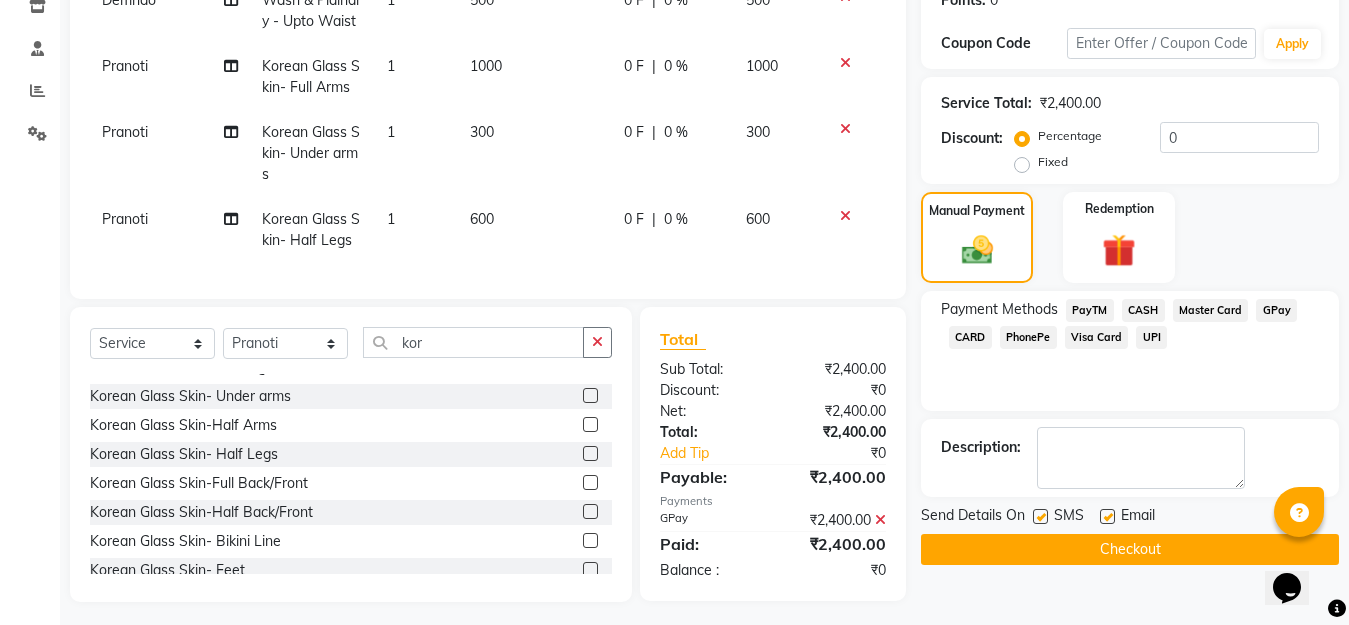 scroll, scrollTop: 376, scrollLeft: 0, axis: vertical 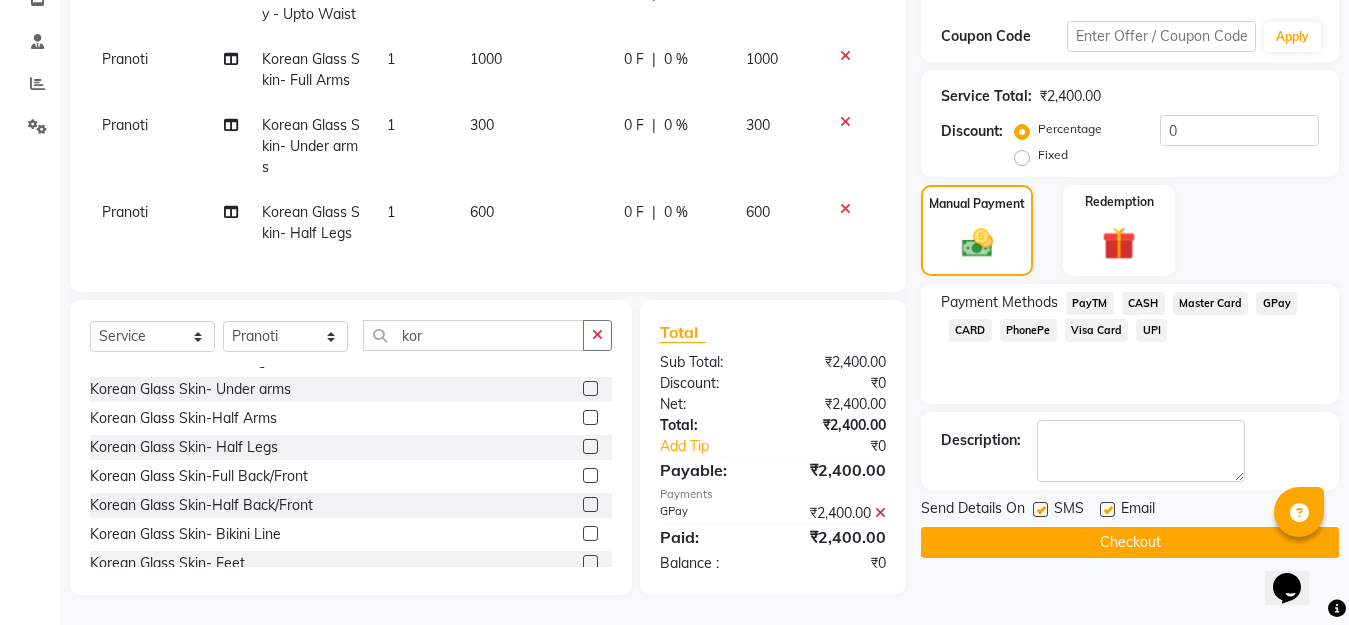 click on "Checkout" 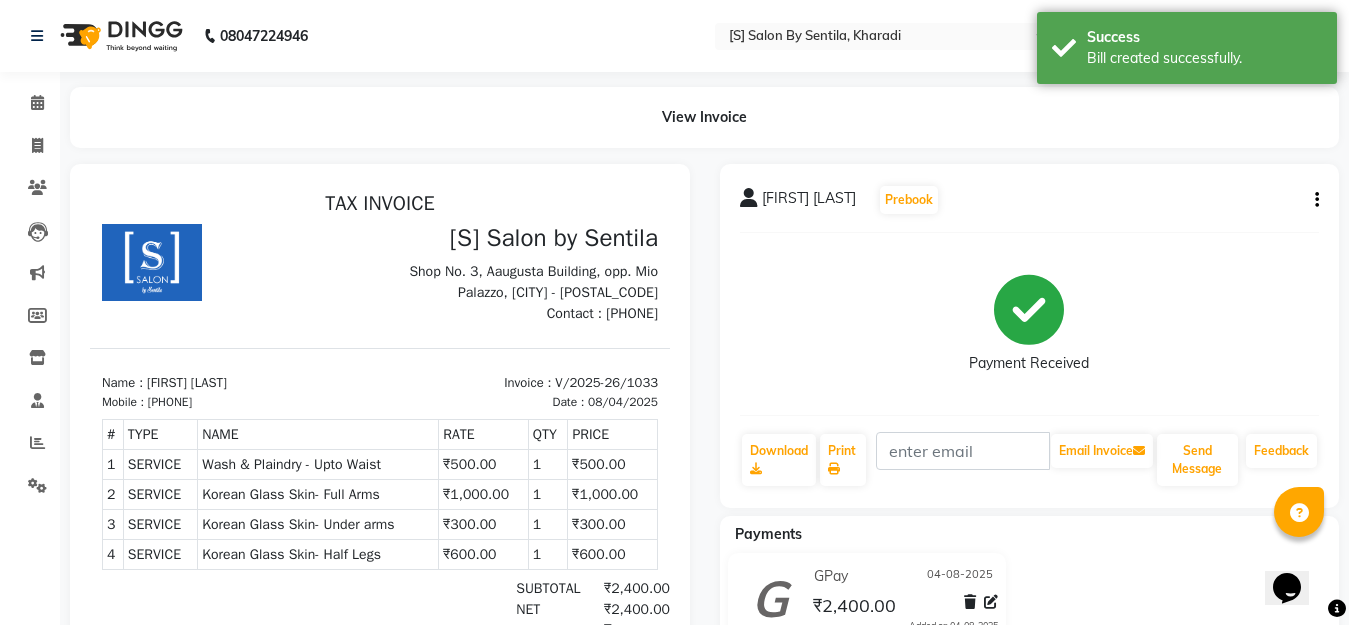 scroll, scrollTop: 0, scrollLeft: 0, axis: both 